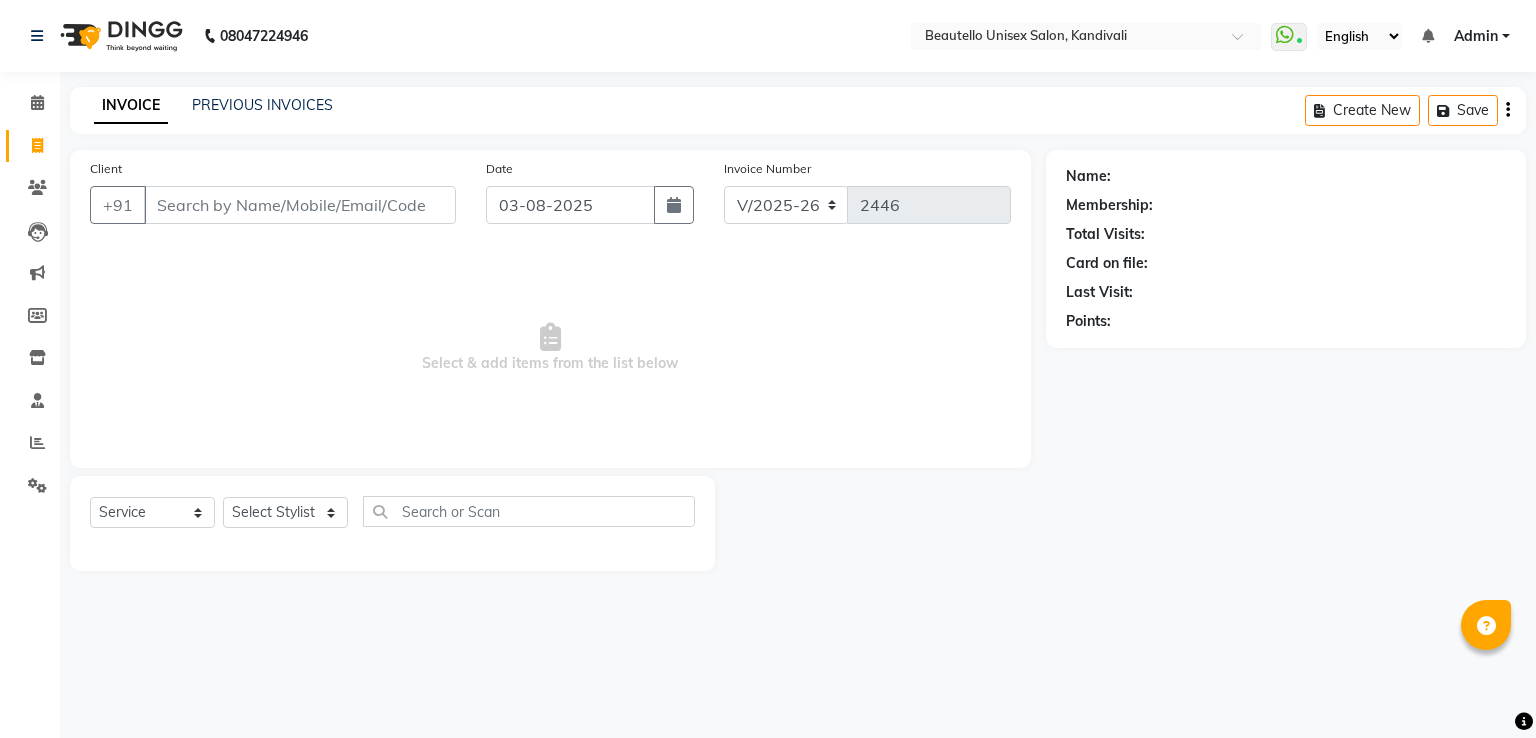 select on "5051" 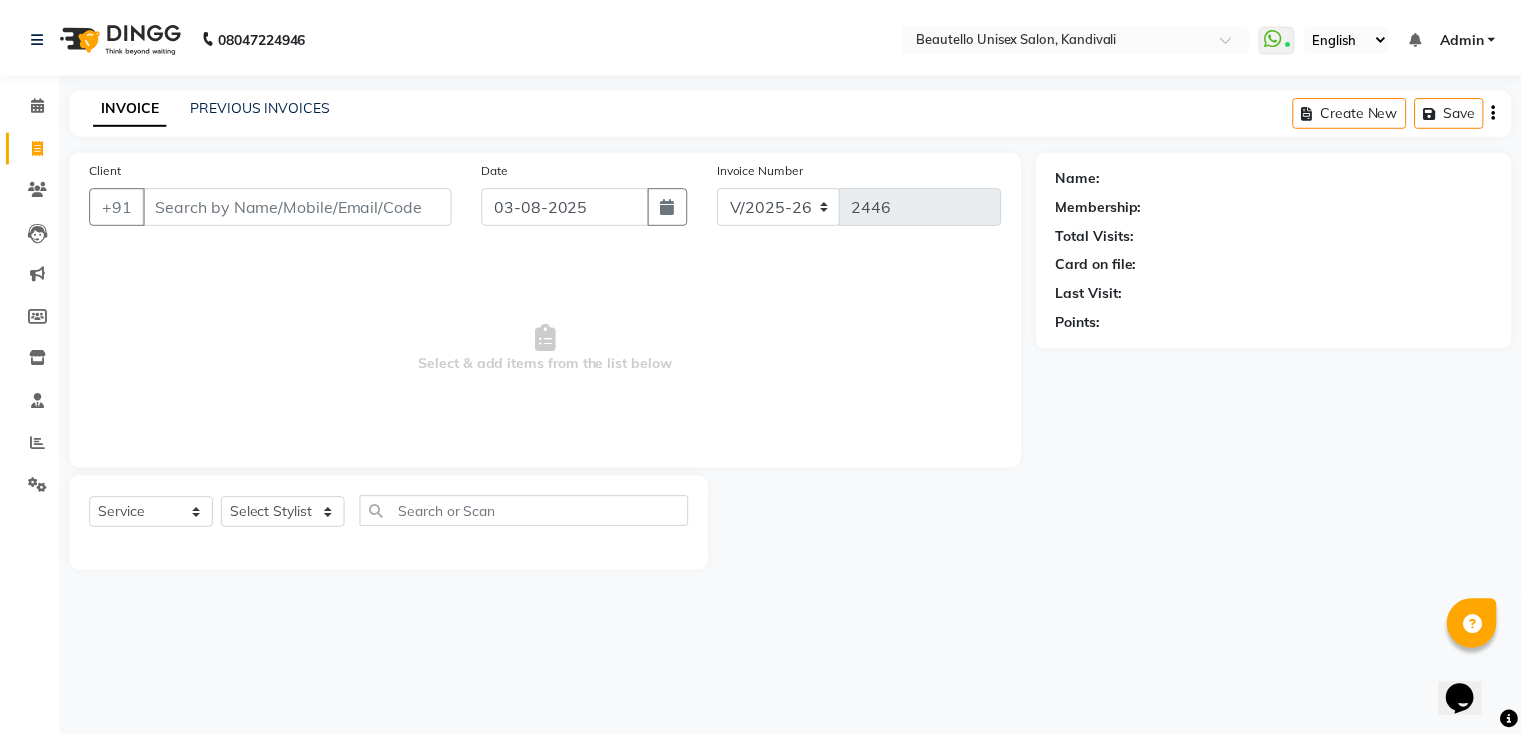 scroll, scrollTop: 0, scrollLeft: 0, axis: both 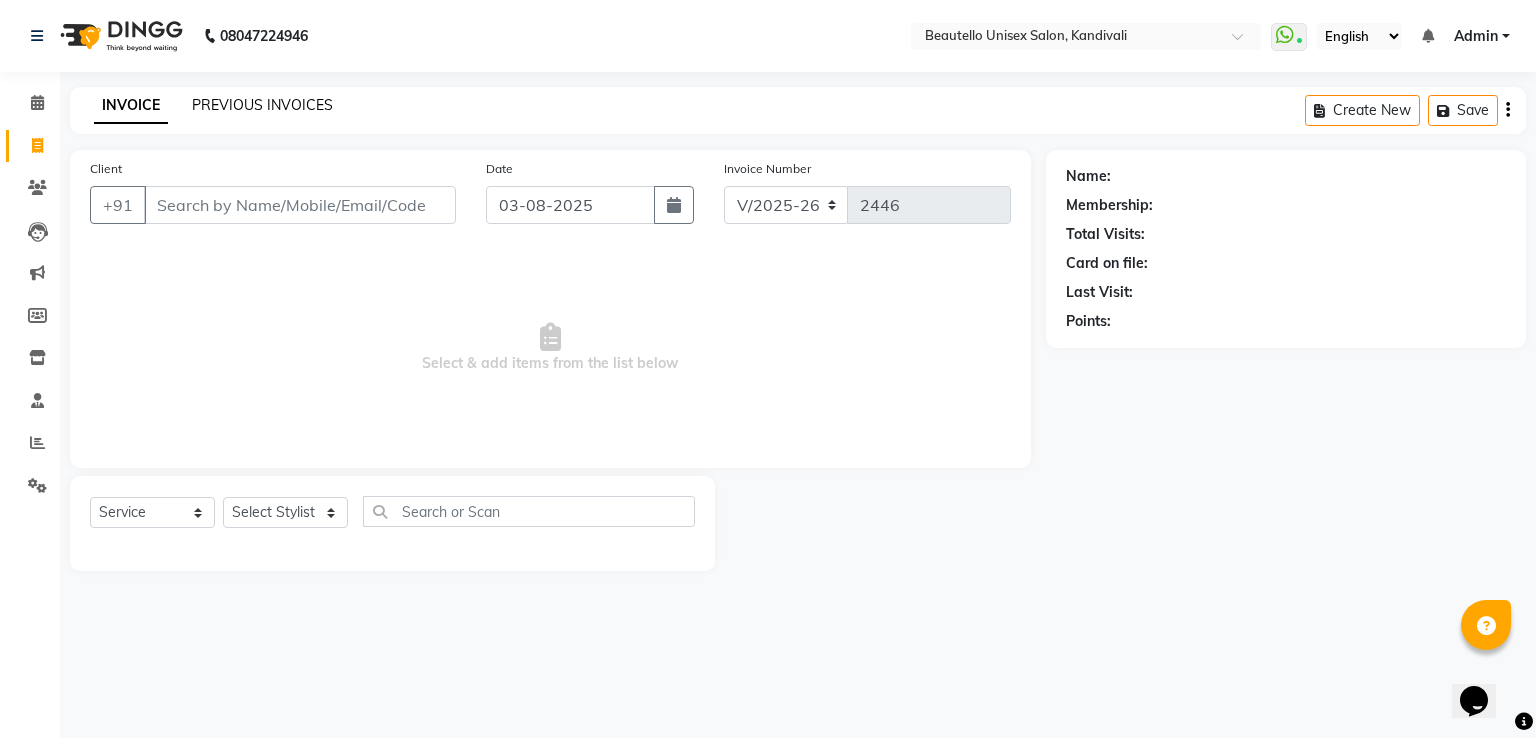 click on "PREVIOUS INVOICES" 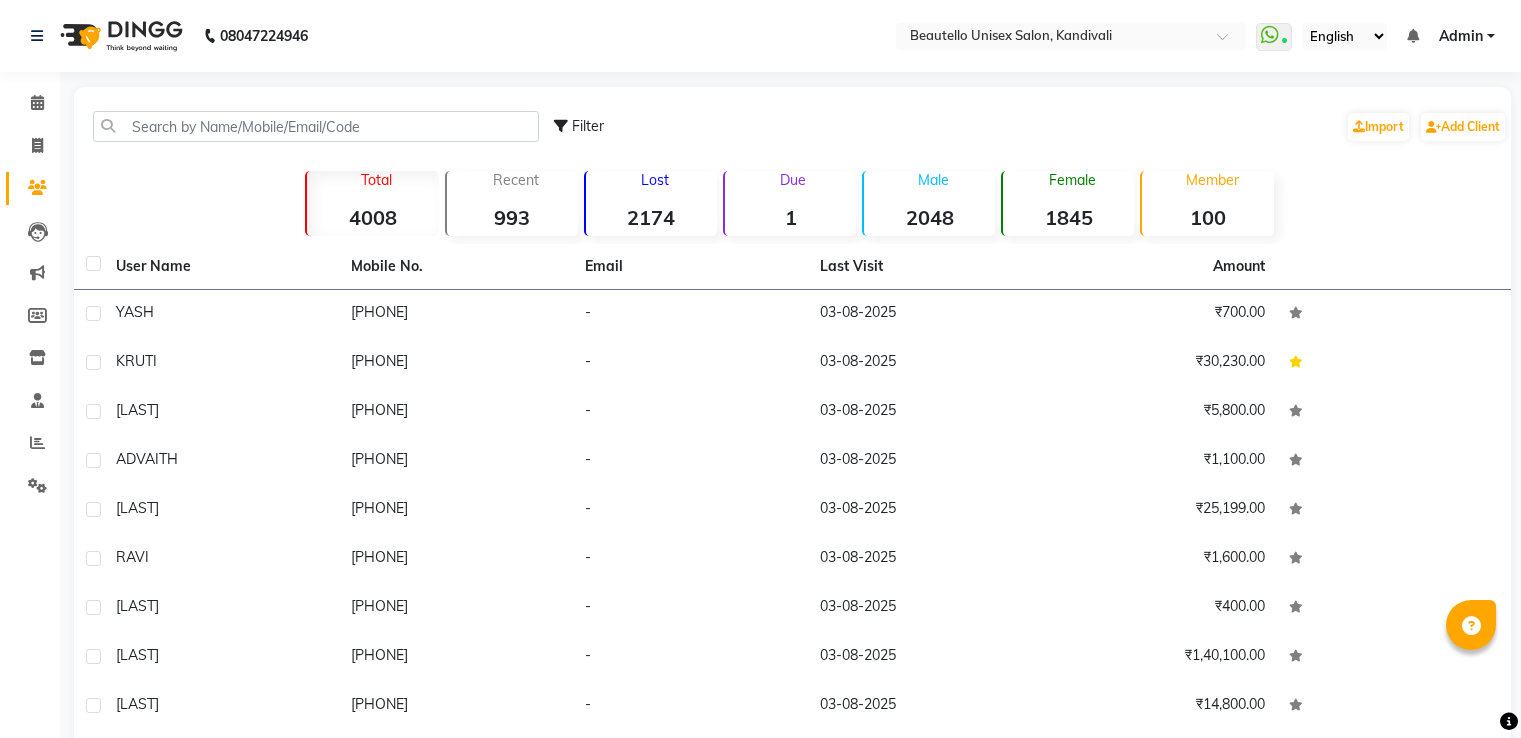scroll, scrollTop: 0, scrollLeft: 0, axis: both 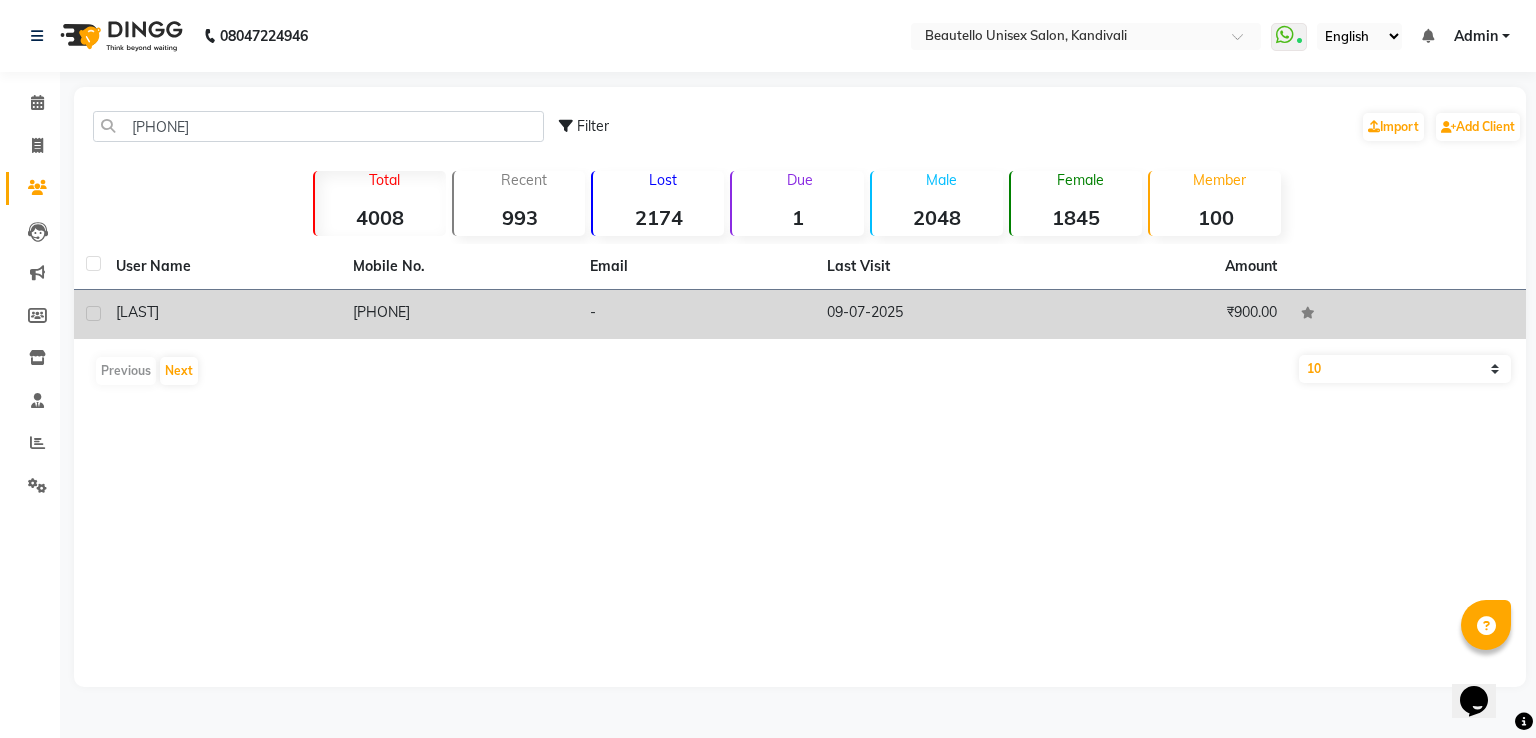 type on "9167836" 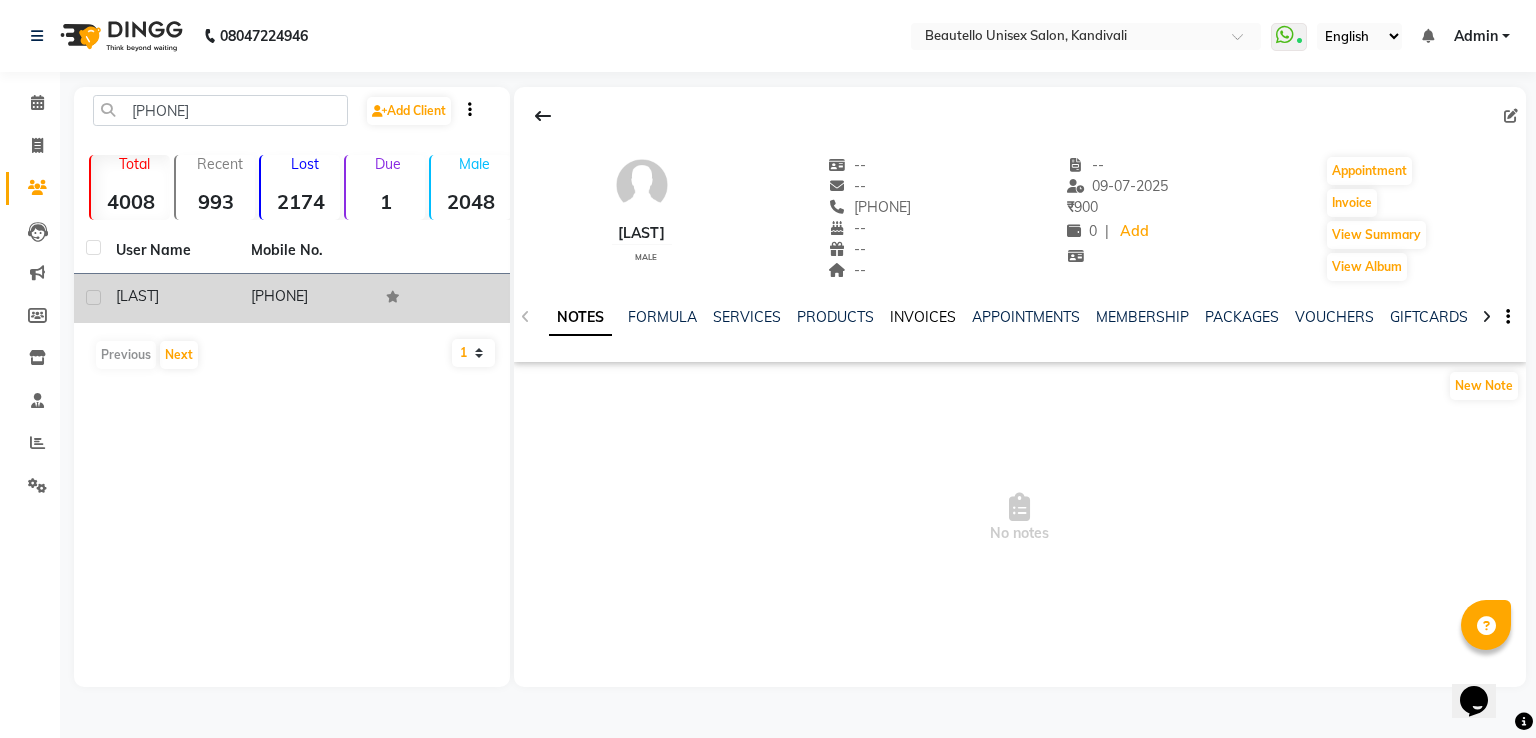 click on "INVOICES" 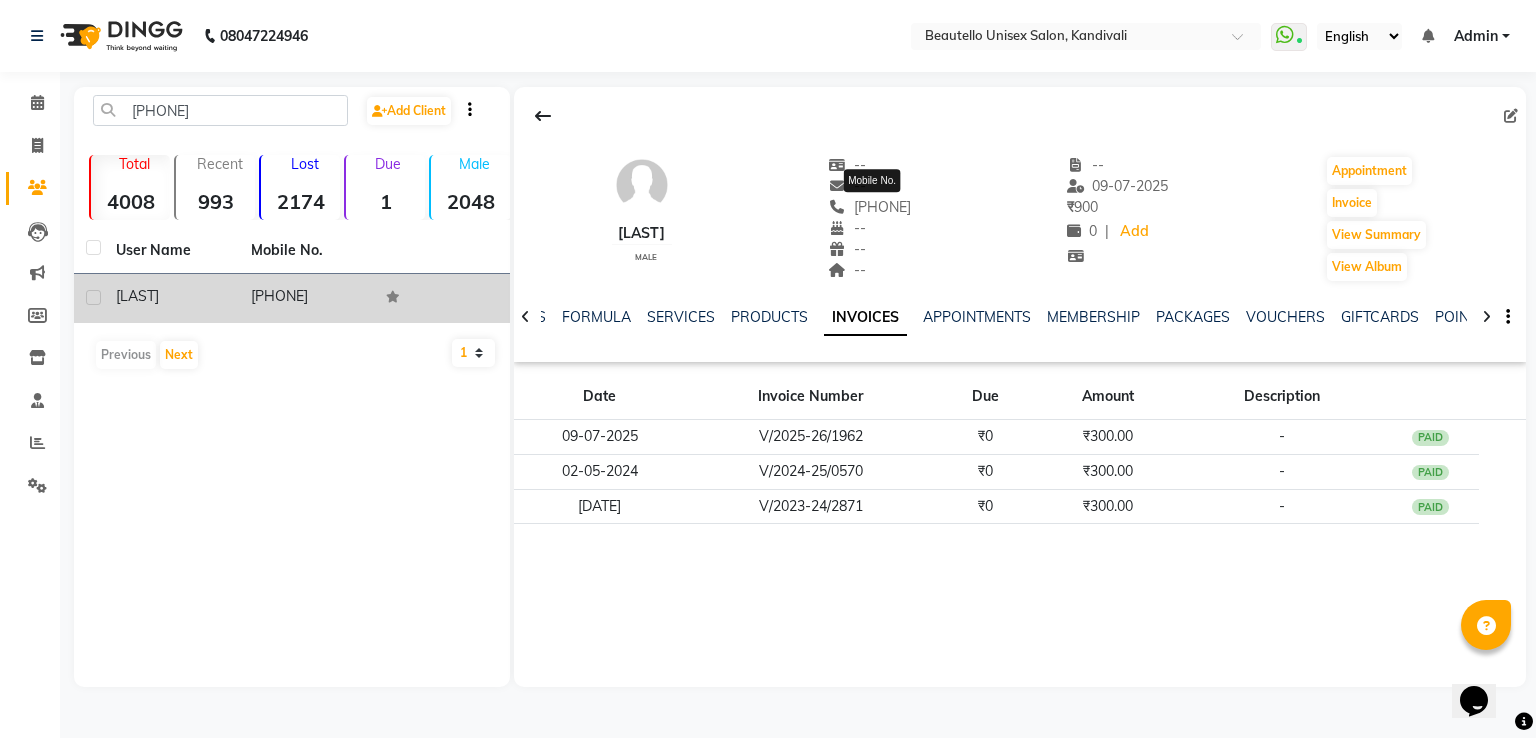 click on "[PHONE]" 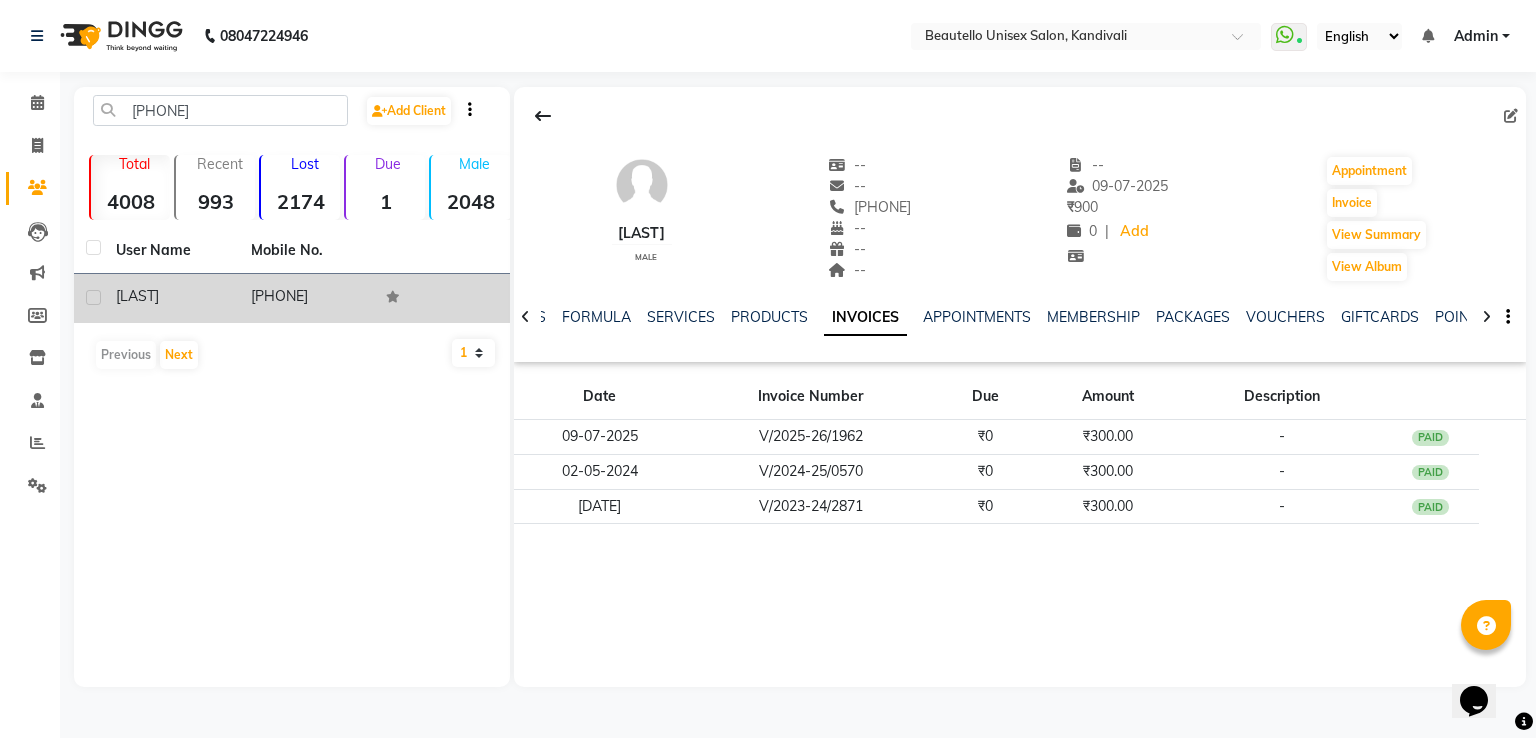 click on "[PHONE]" 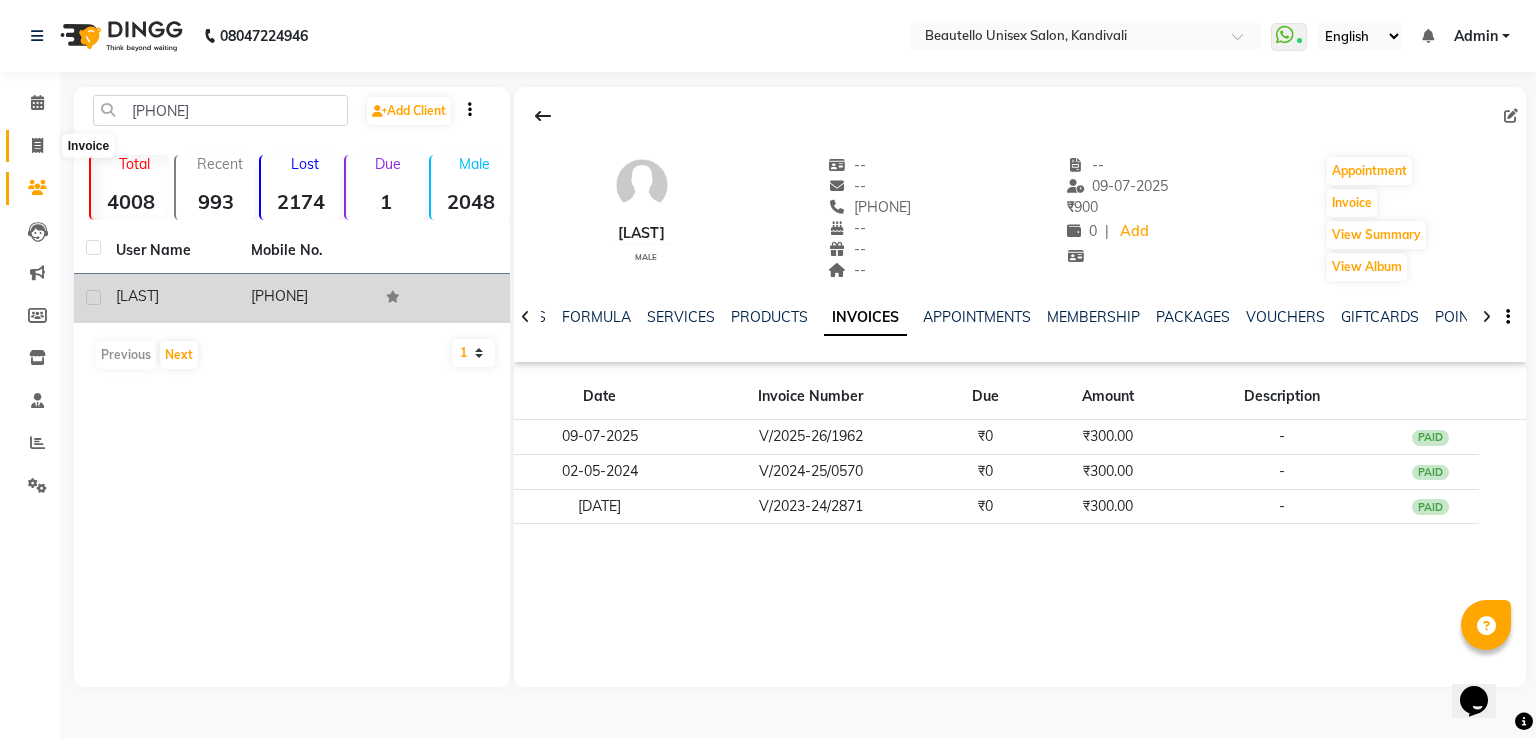 click 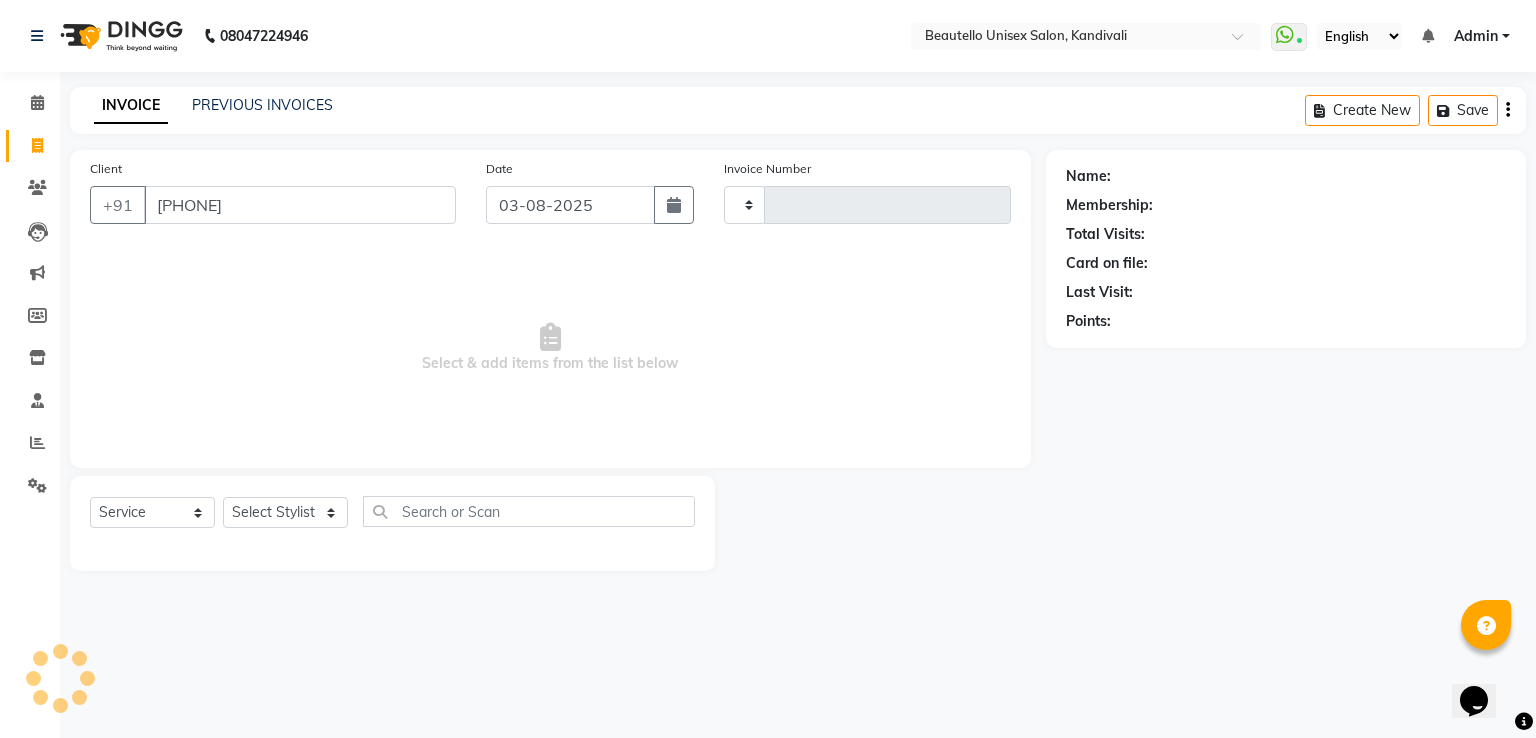 type on "[PHONE]" 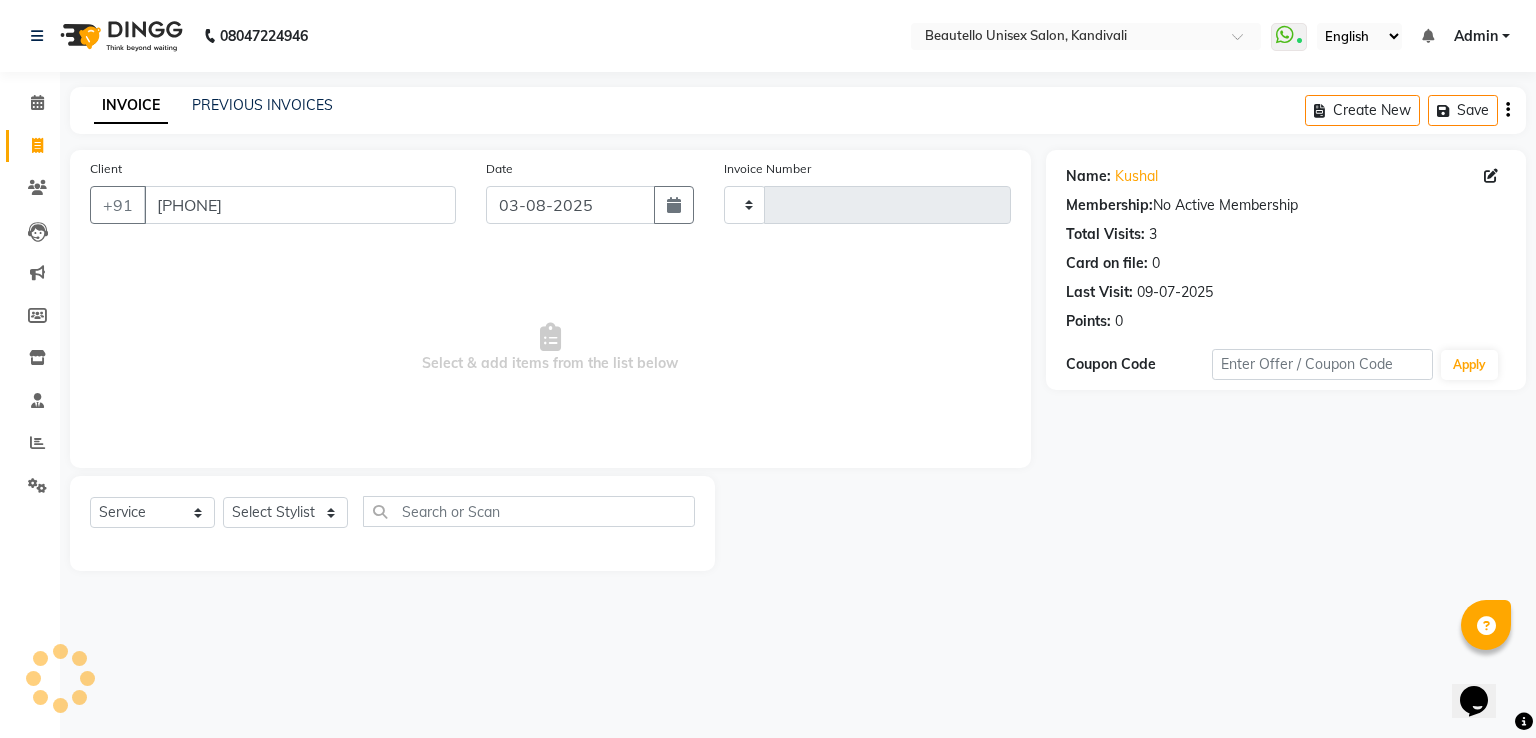 type on "2446" 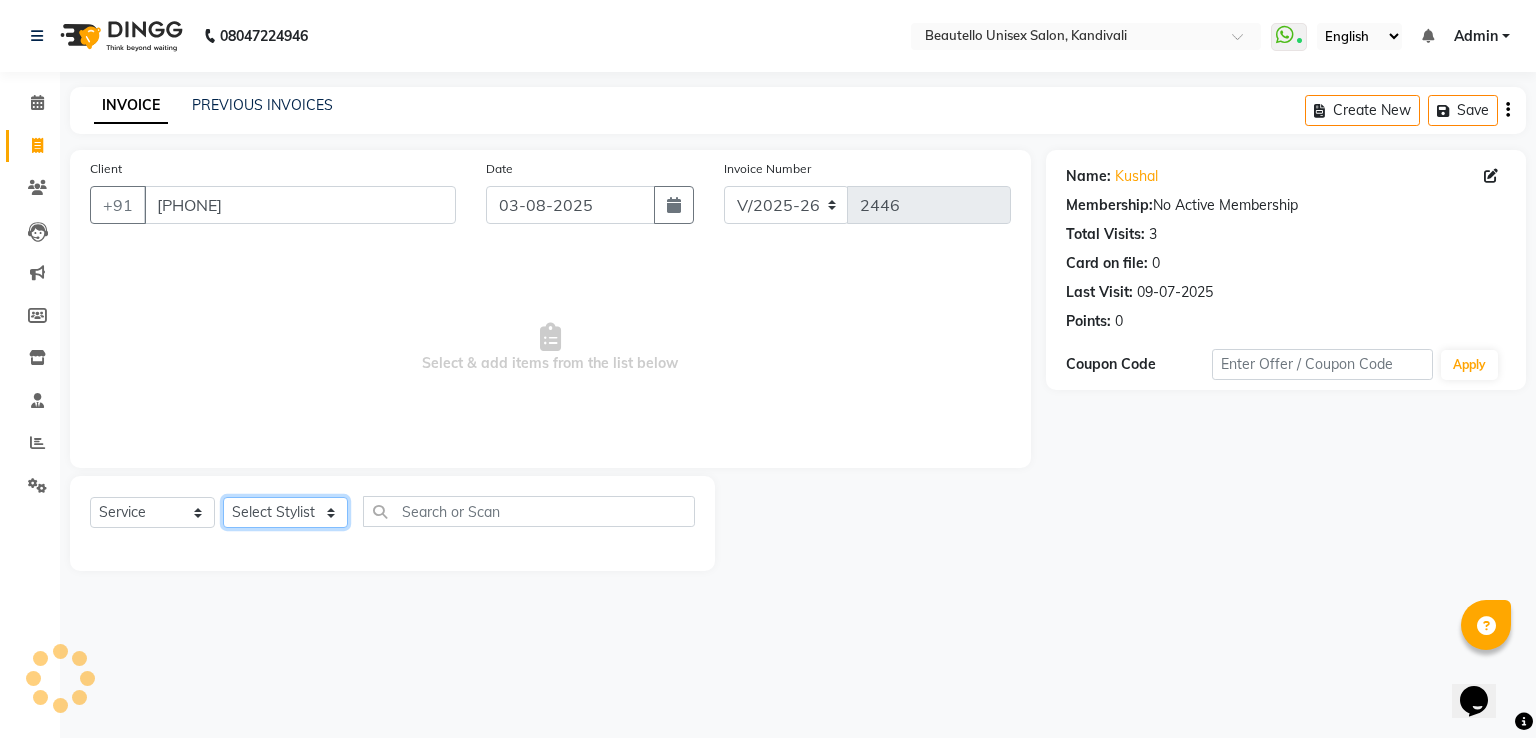 click on "Select Stylist" 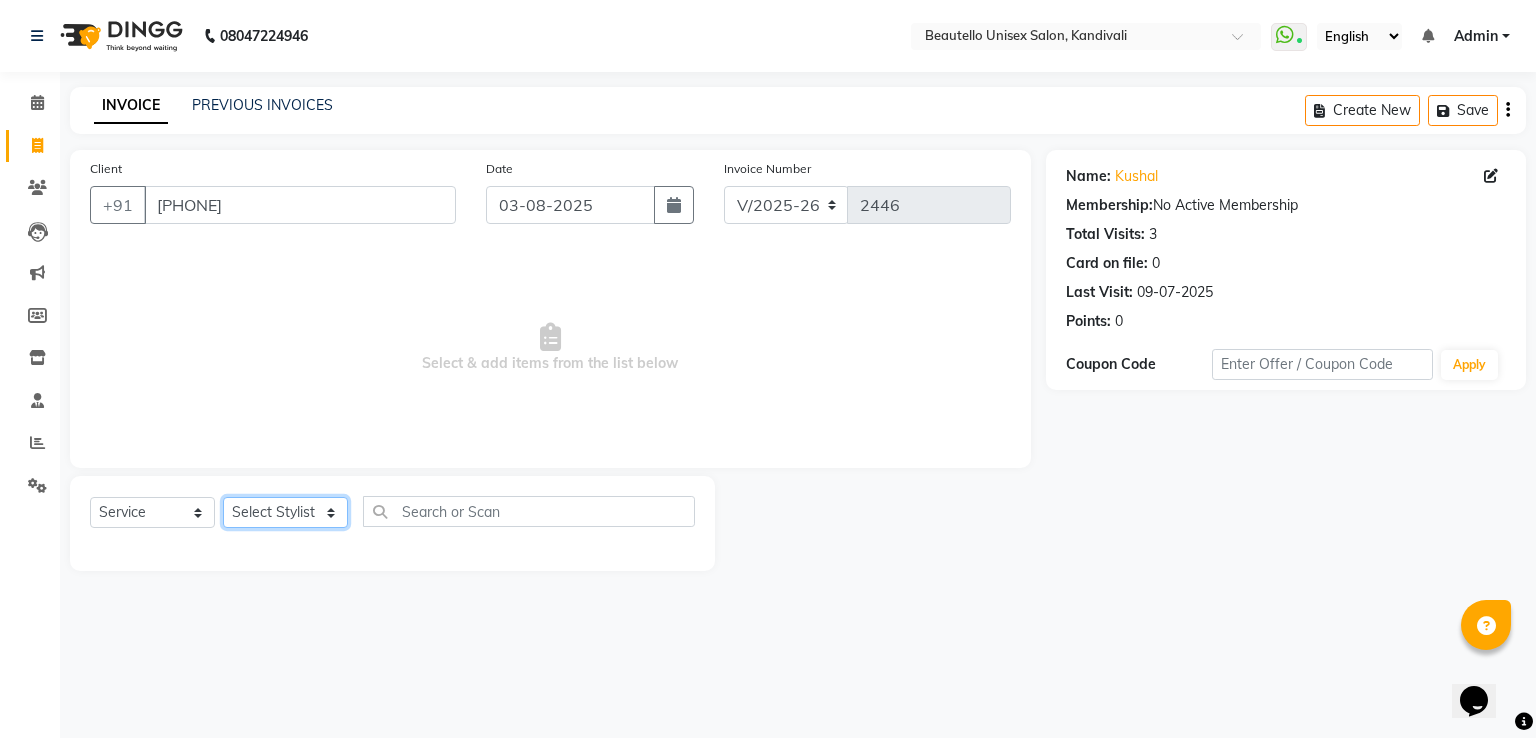 select on "69024" 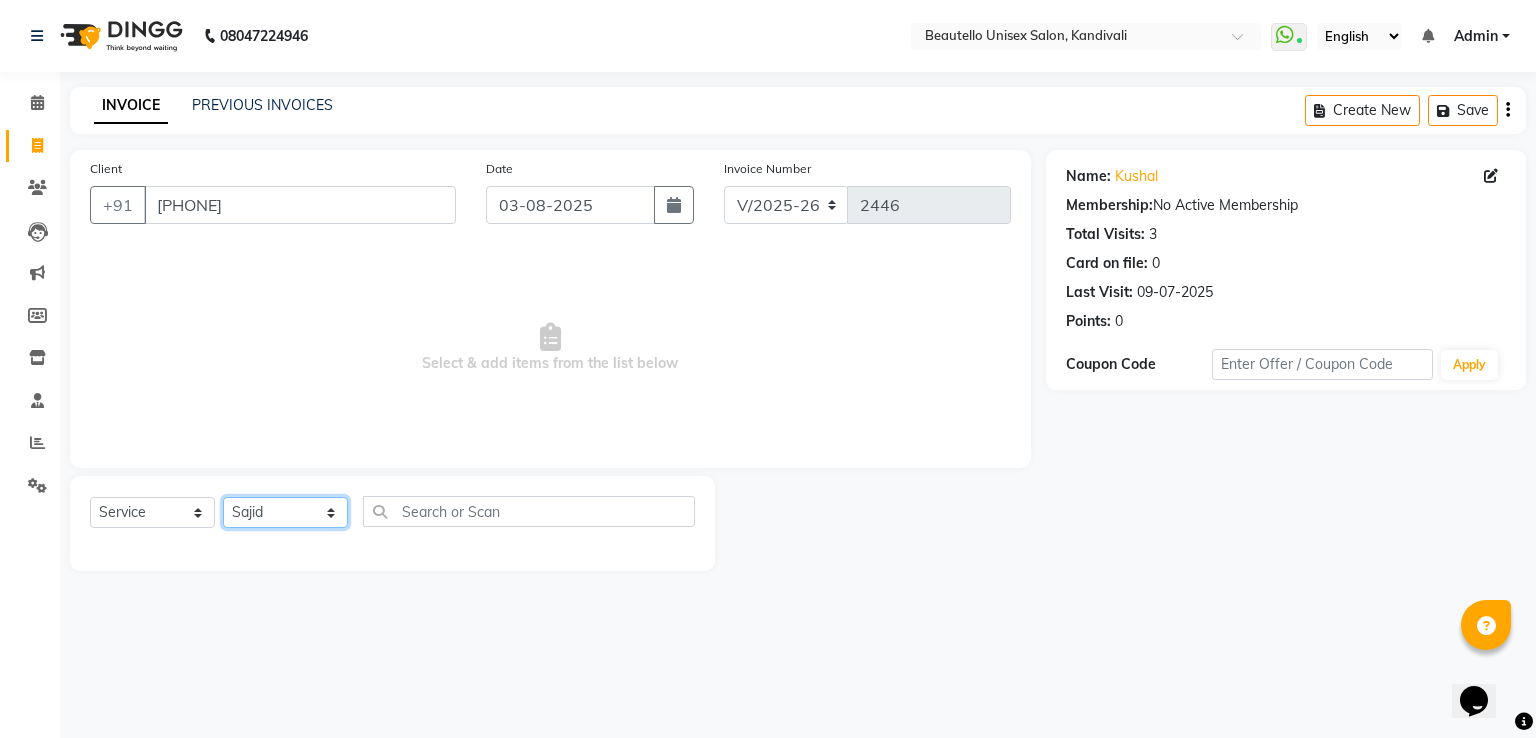 click on "Select Stylist  Akki  Javed  Laxmi [NAME]  Ruksana Sajid Sameer [NAME]  [NAME] Mam Sweety" 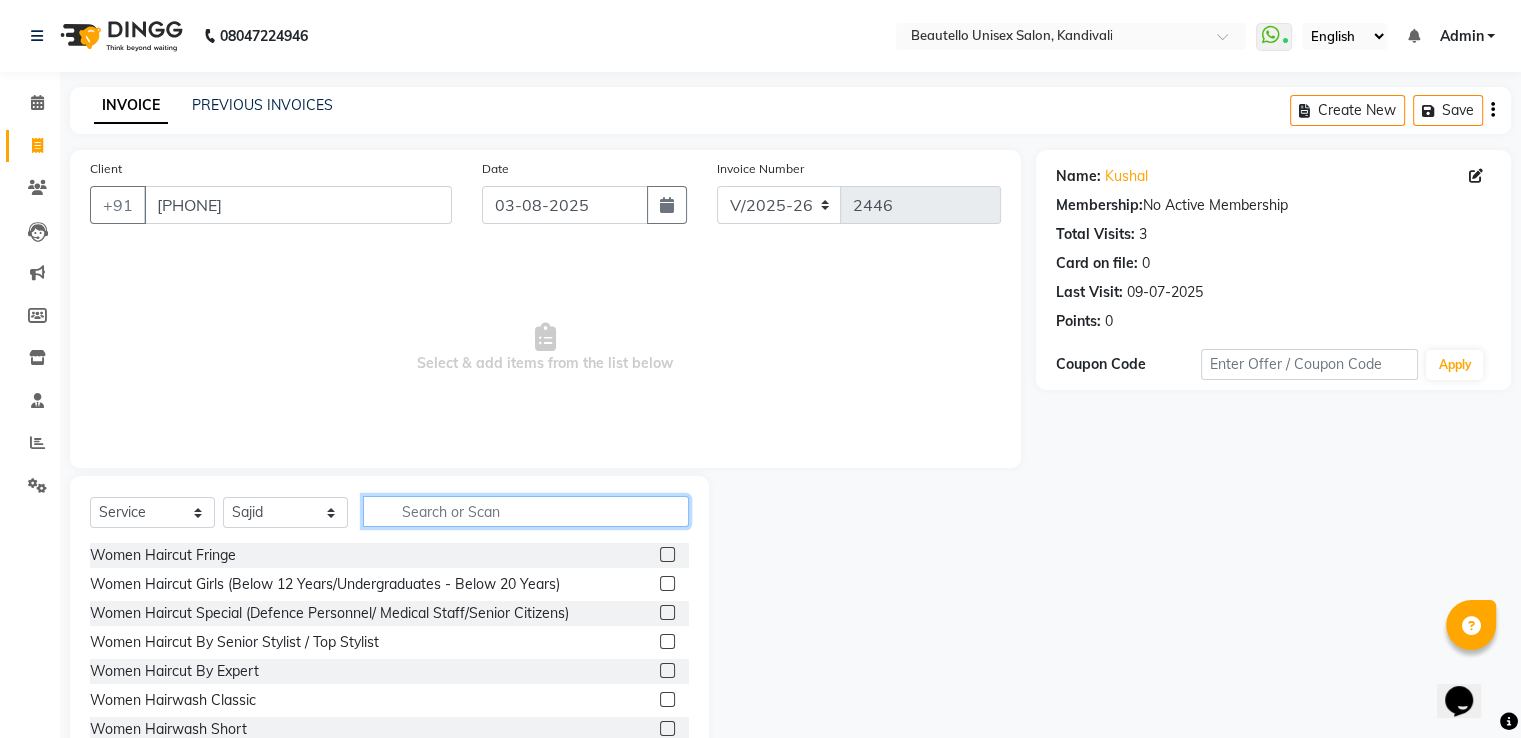 click 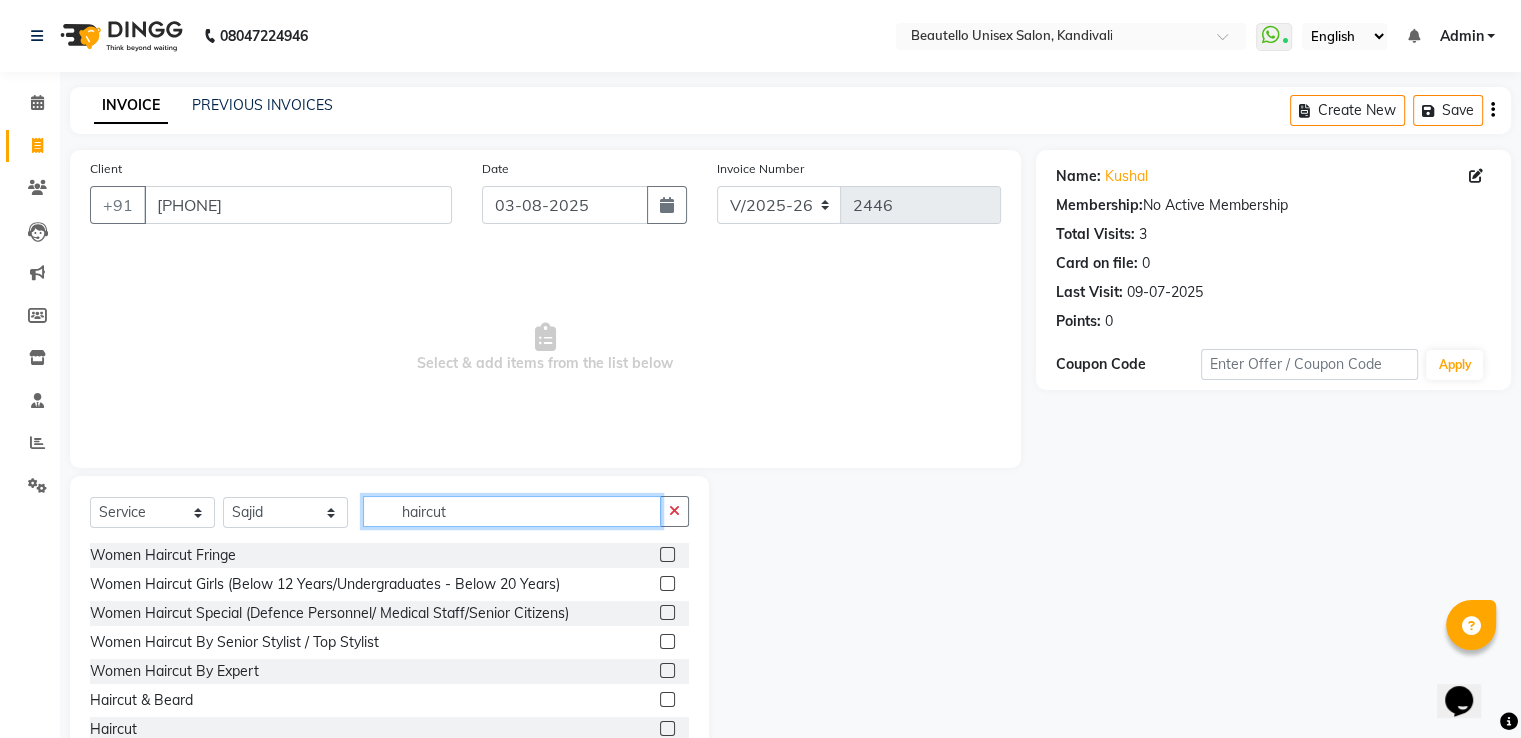 type on "haircut" 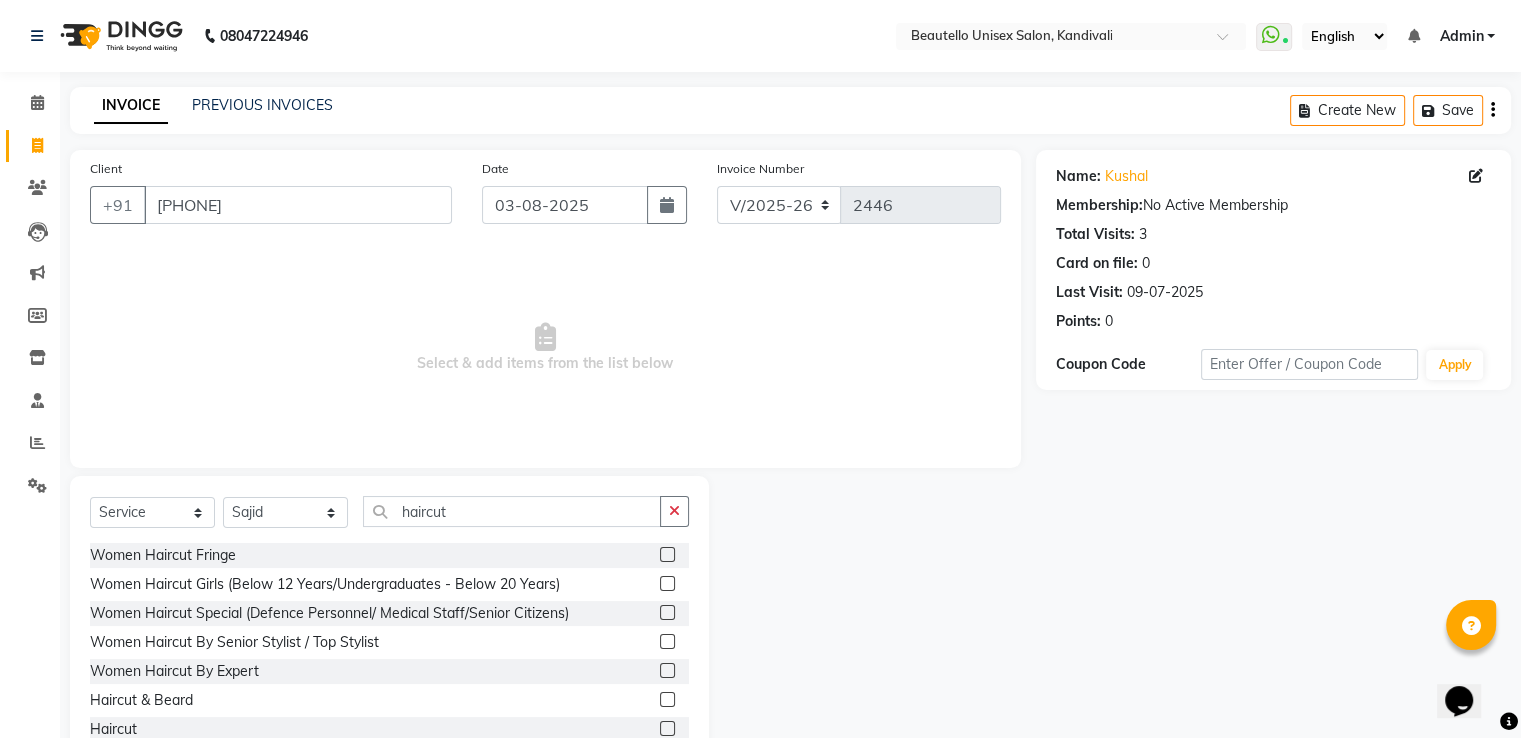 click 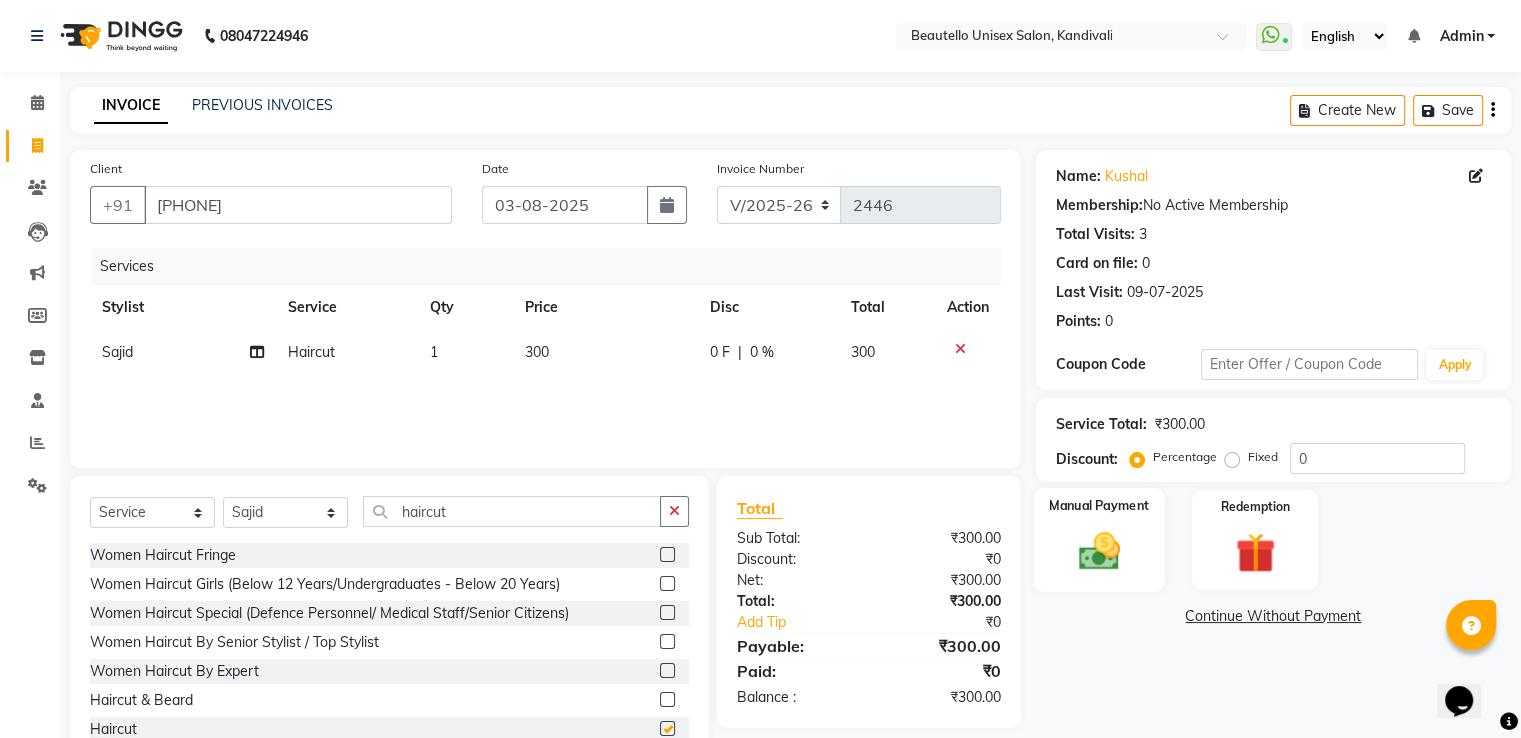 checkbox on "false" 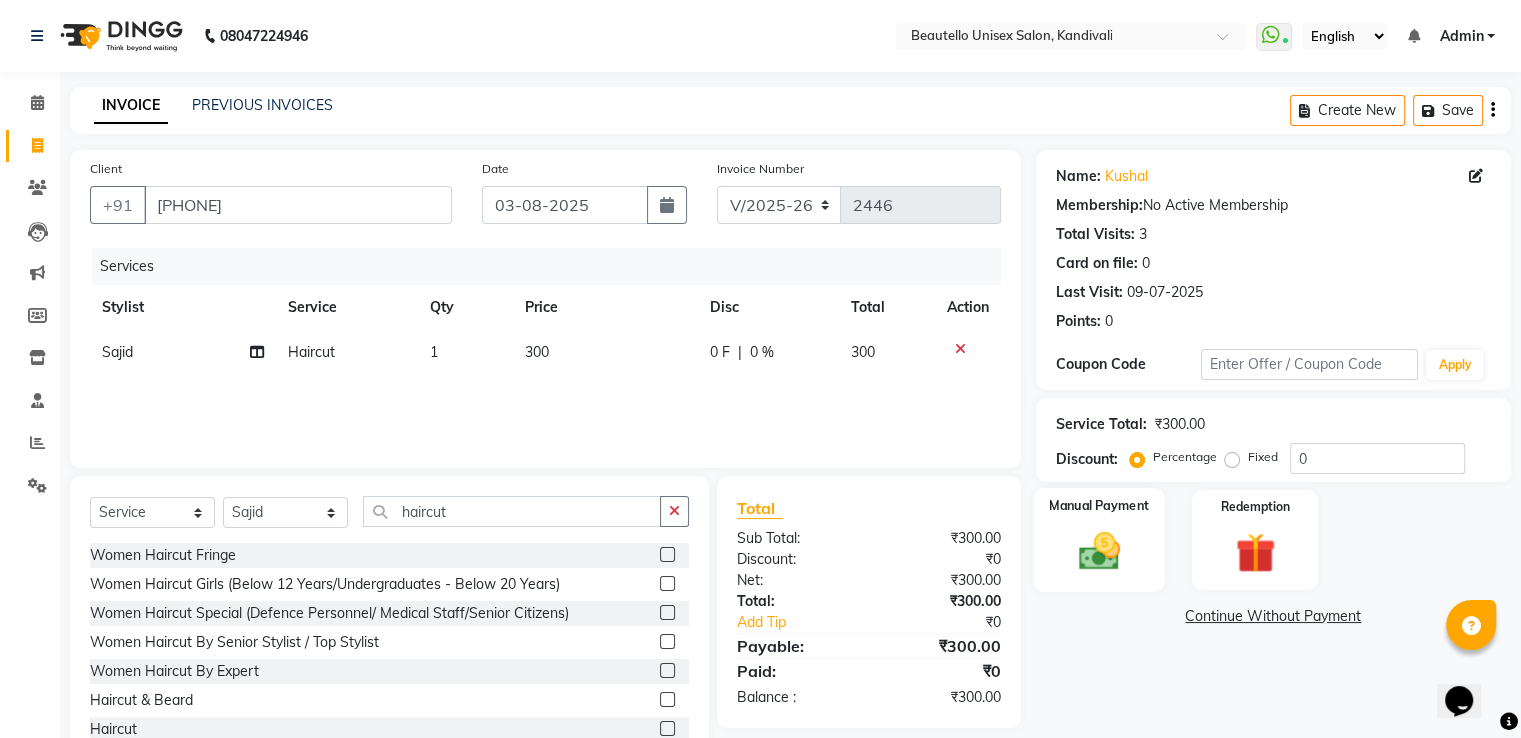 click 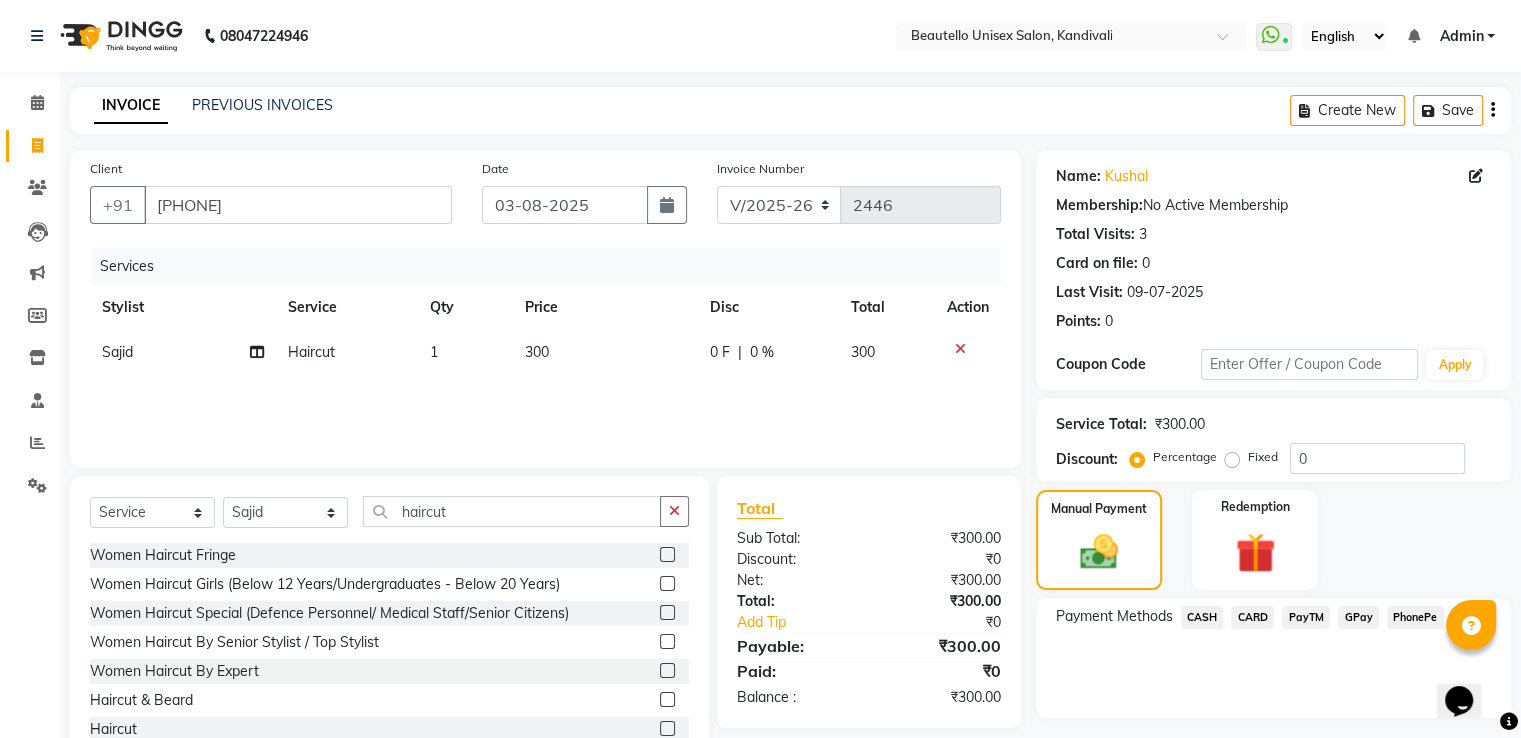 click on "PayTM" 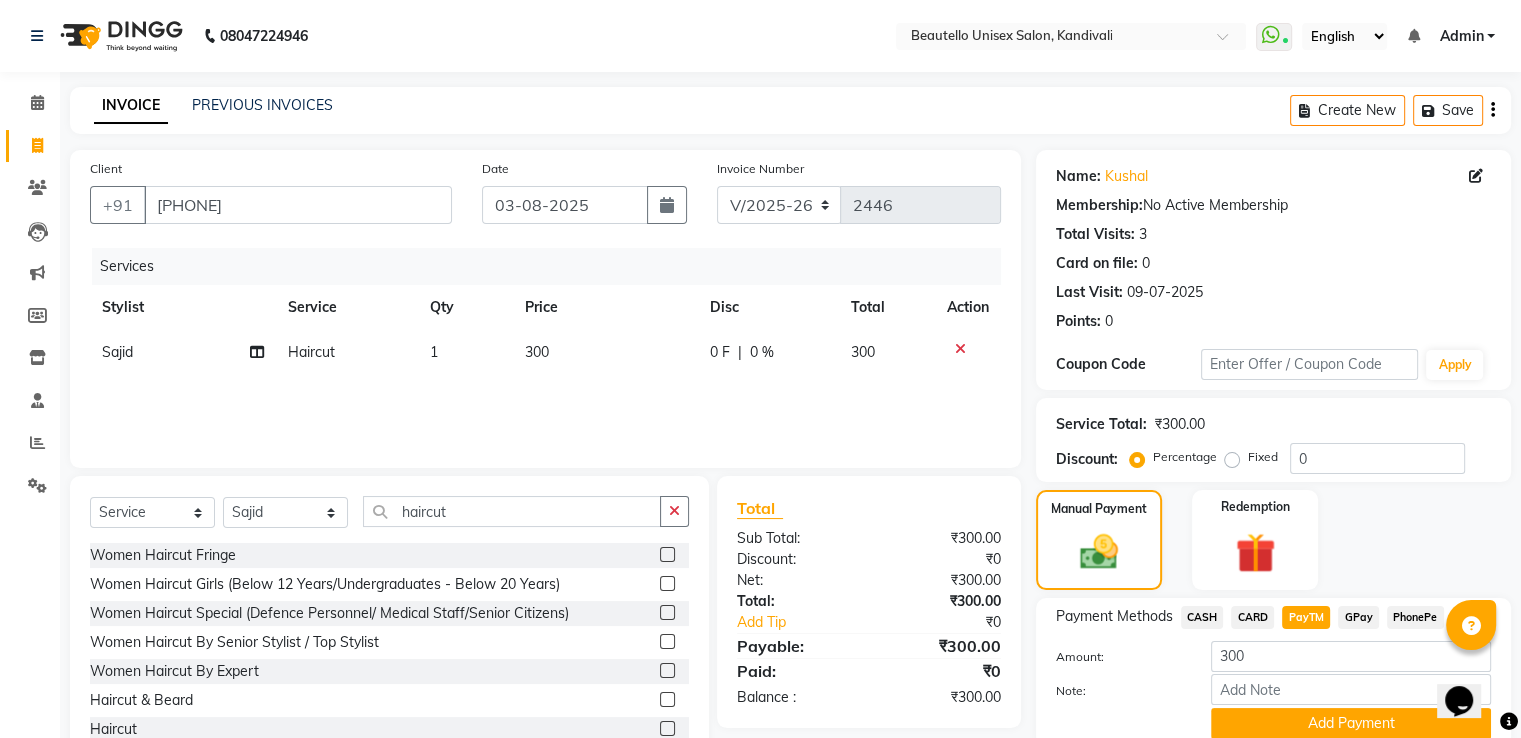 scroll, scrollTop: 81, scrollLeft: 0, axis: vertical 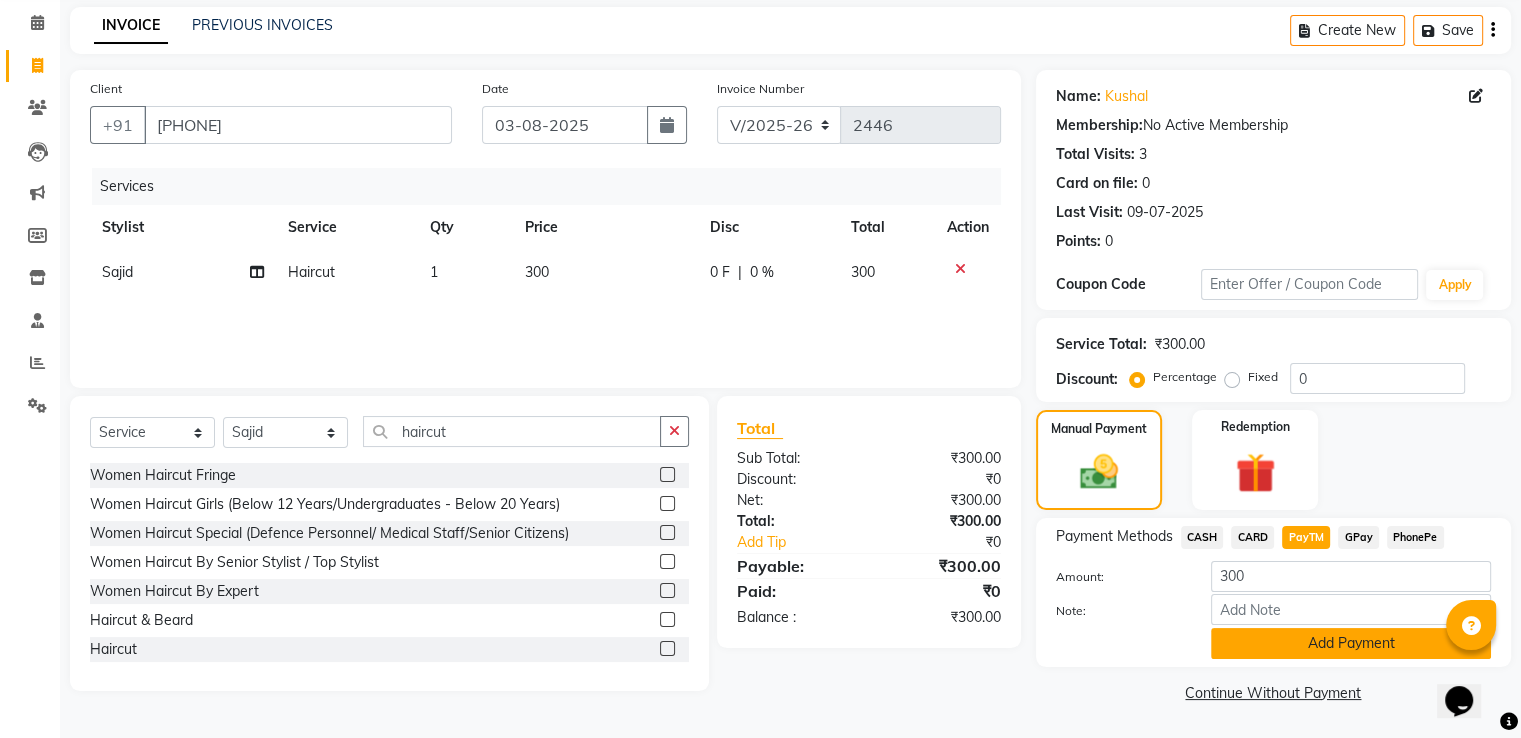 click on "Add Payment" 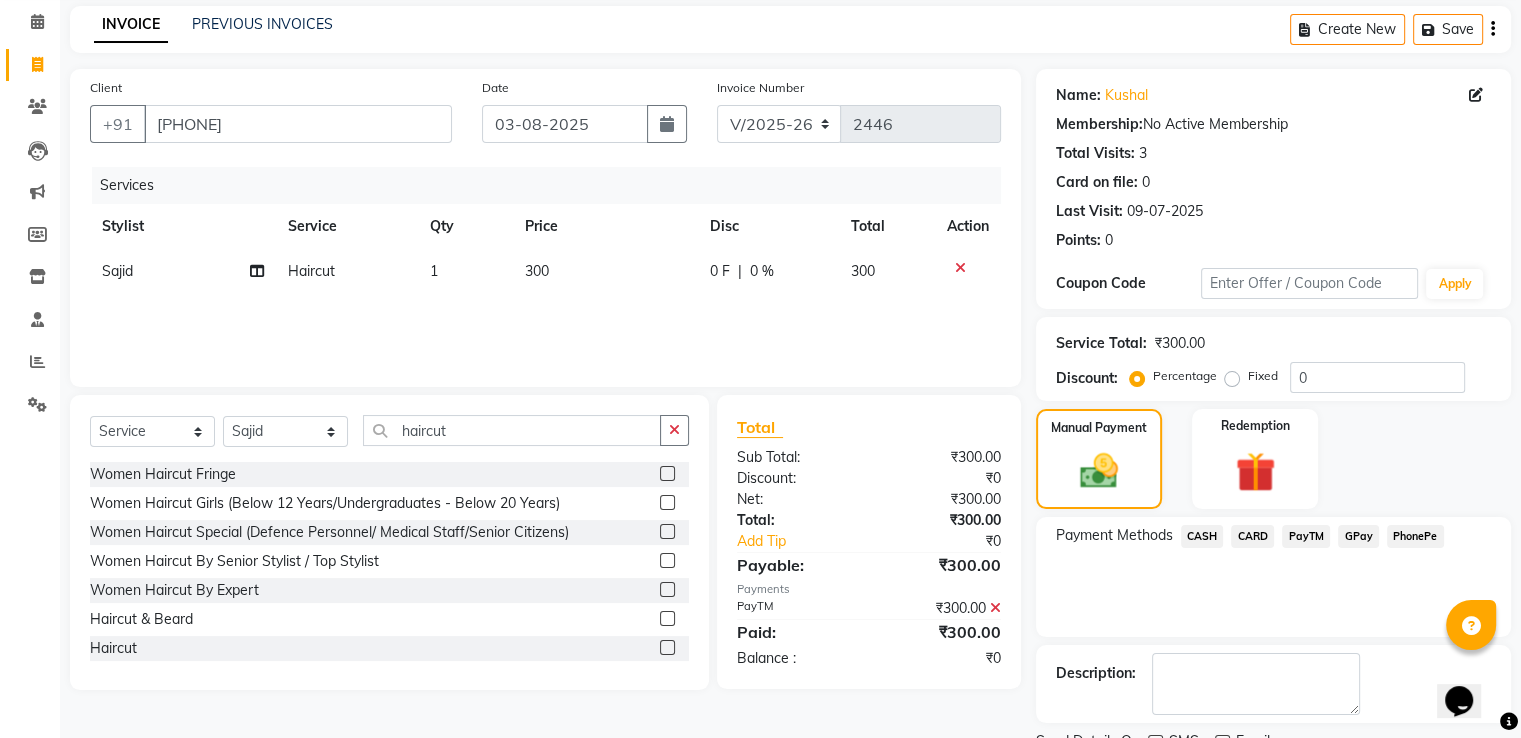scroll, scrollTop: 163, scrollLeft: 0, axis: vertical 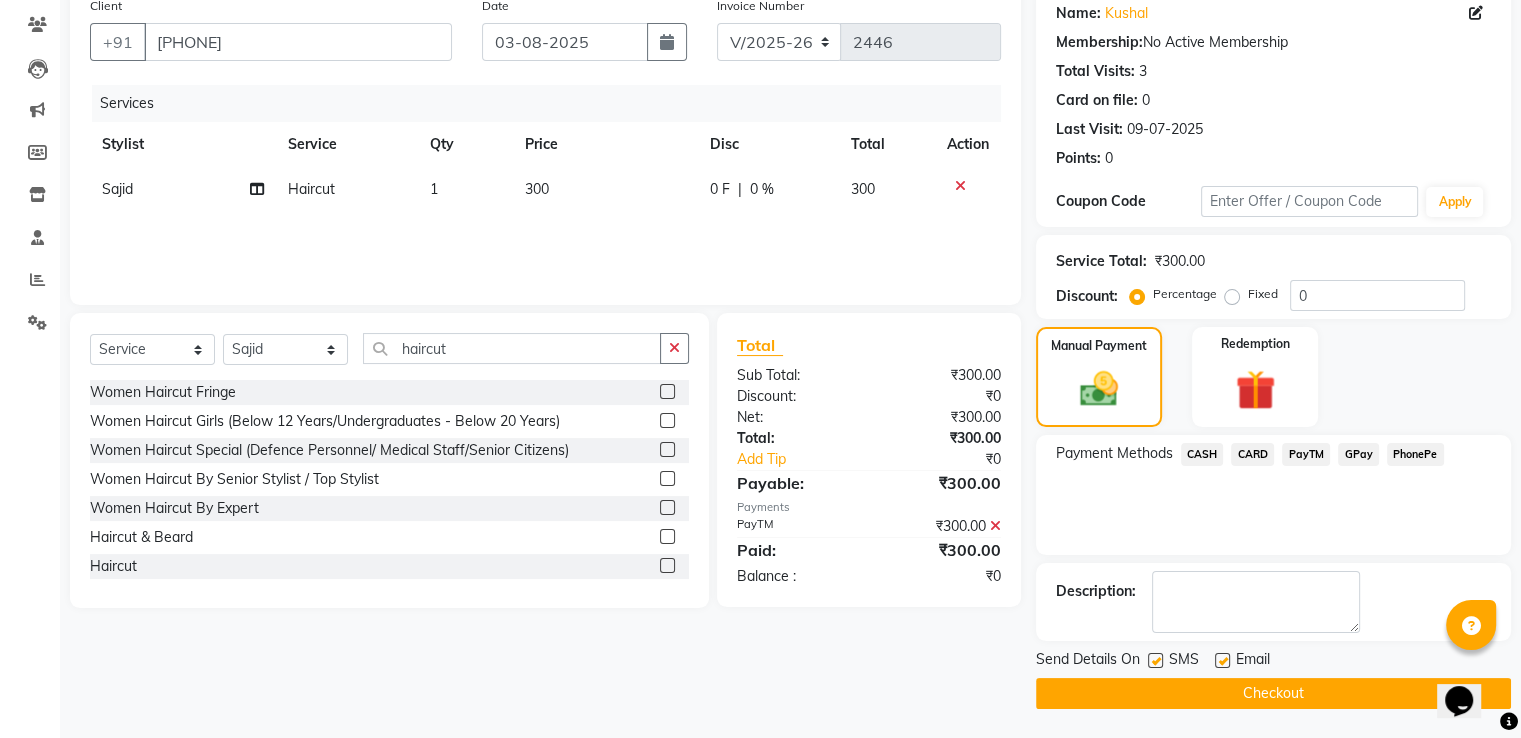 click 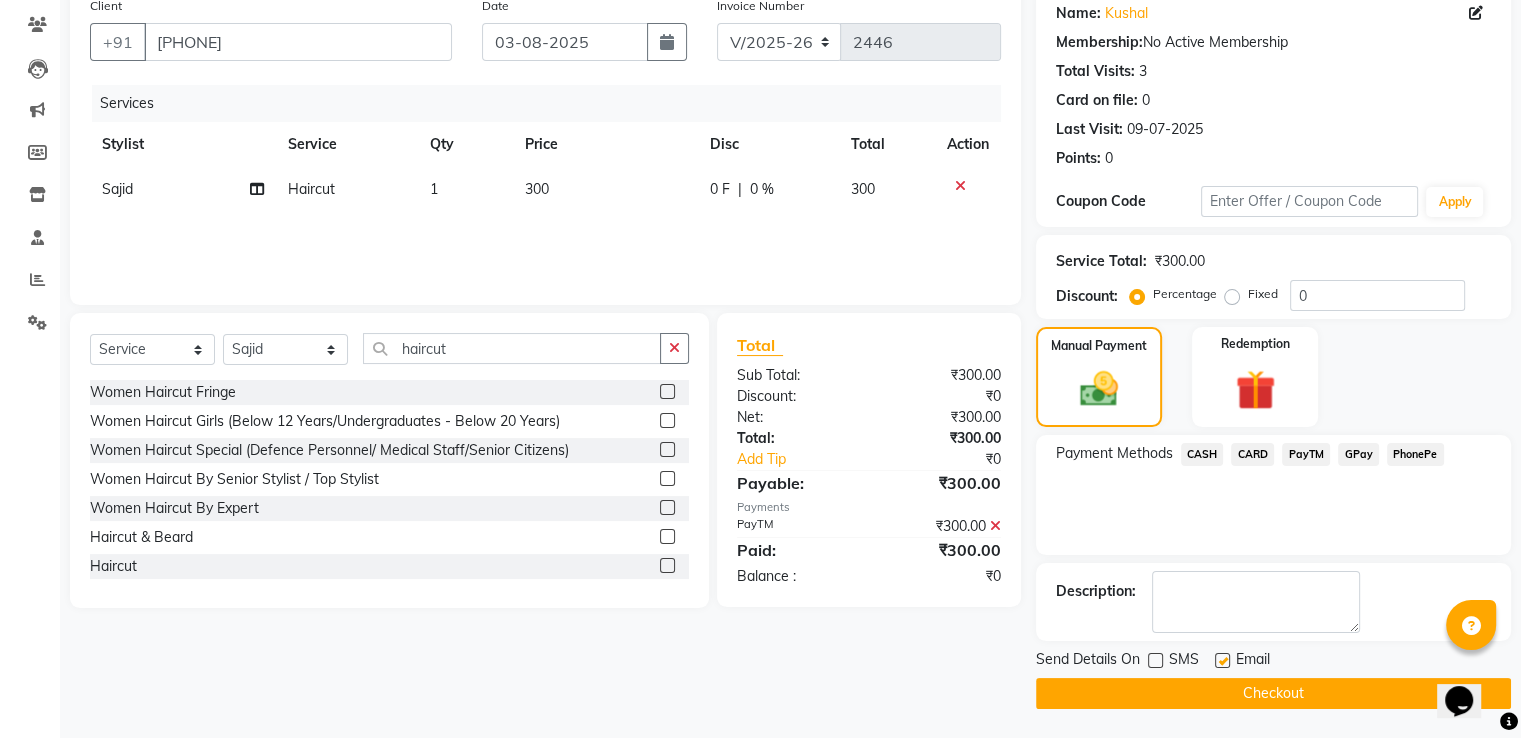 click on "Checkout" 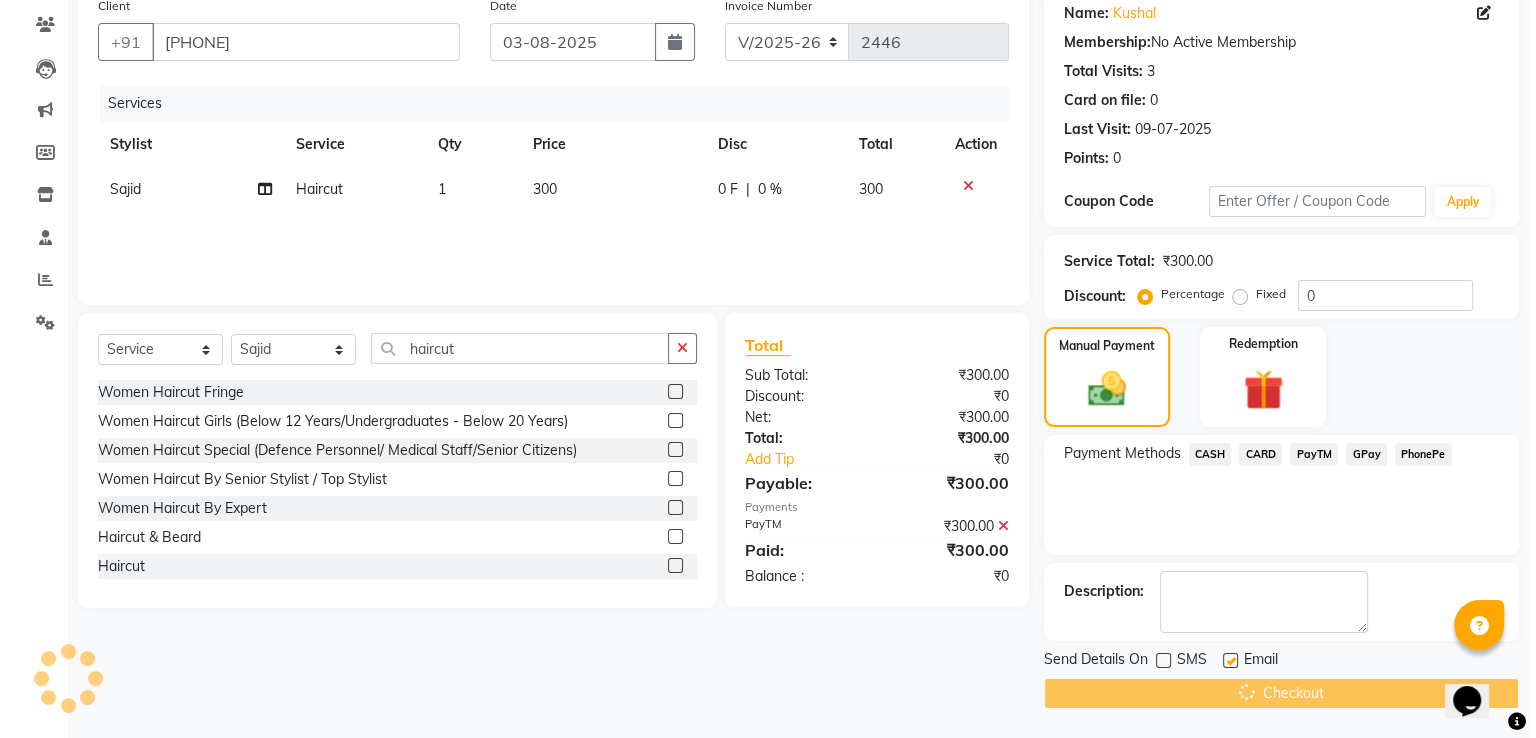 scroll, scrollTop: 0, scrollLeft: 0, axis: both 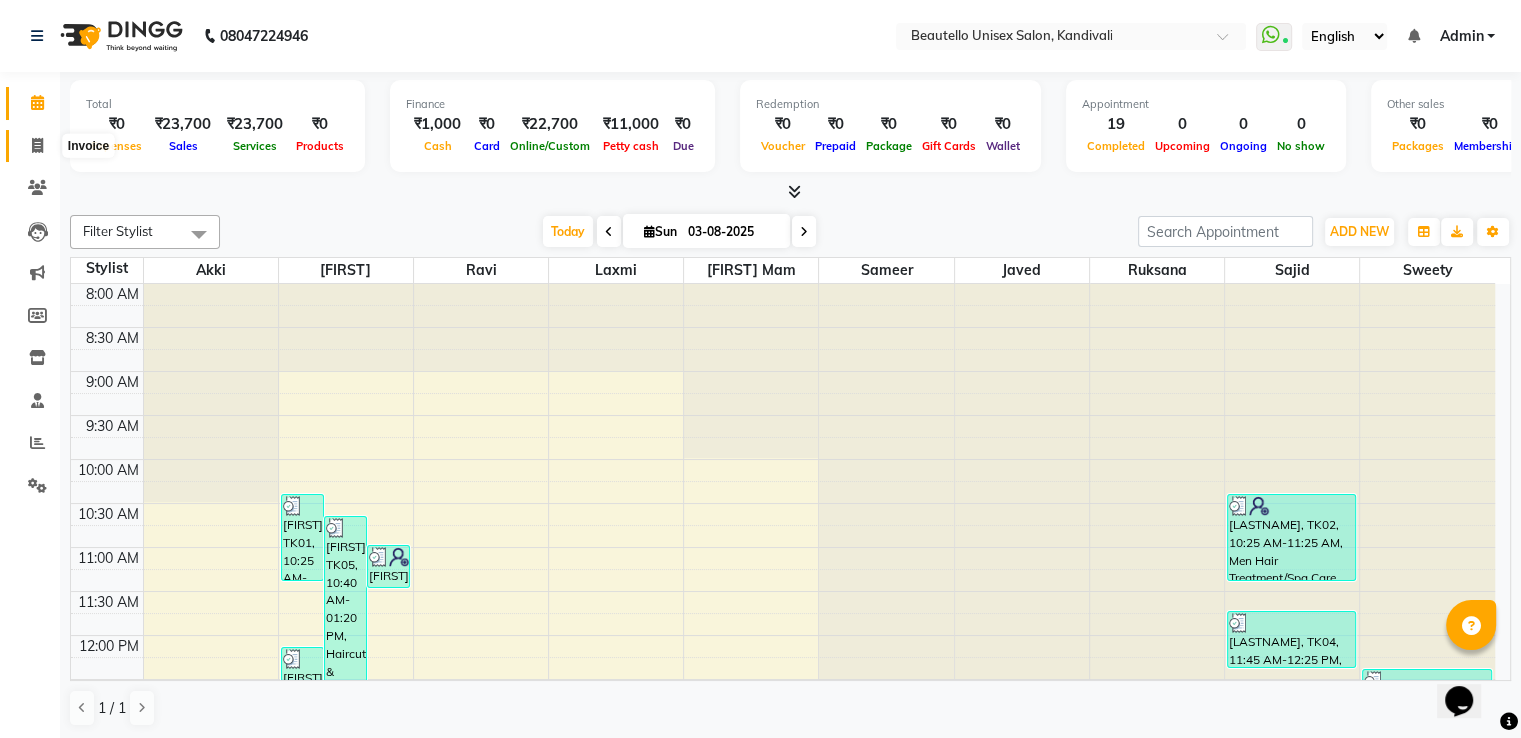 click 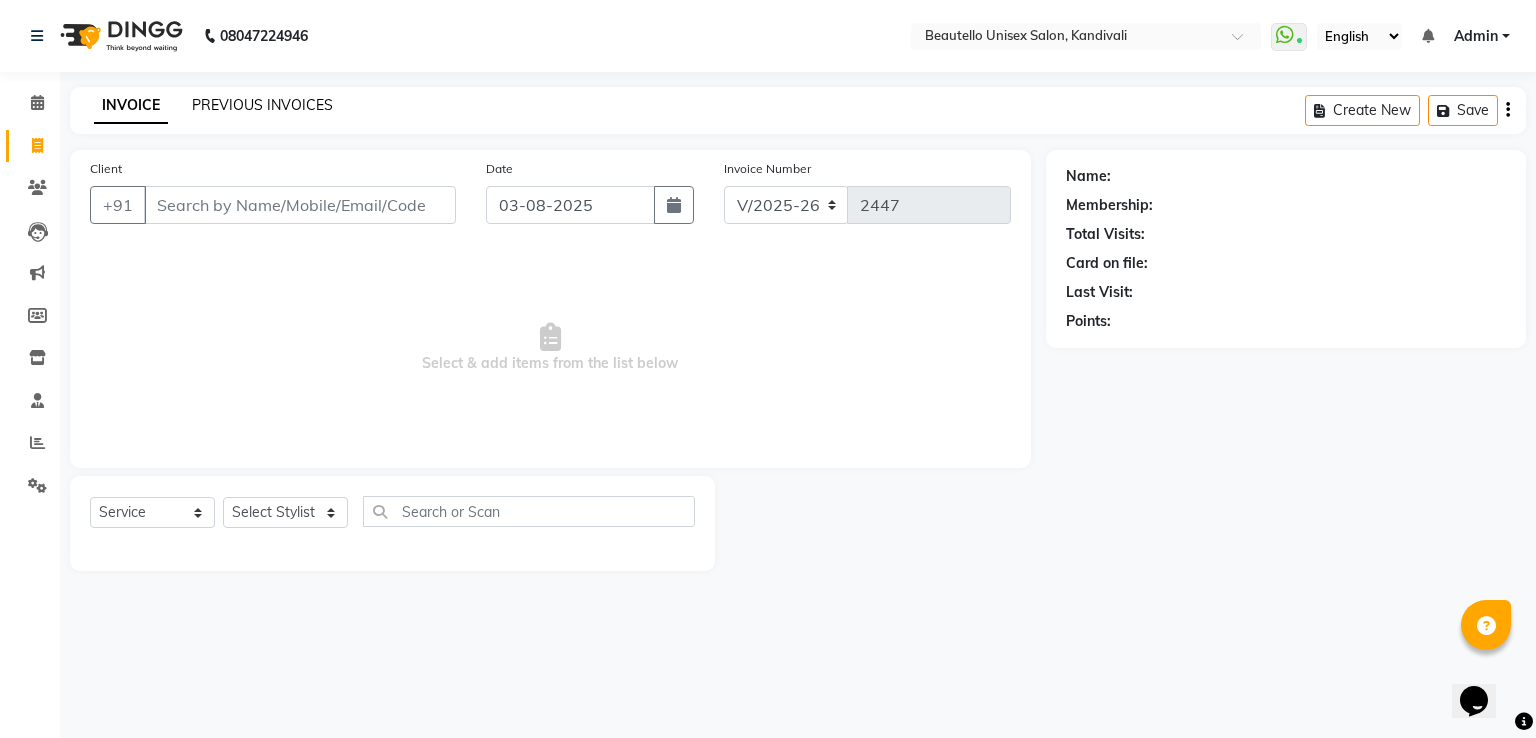 click on "PREVIOUS INVOICES" 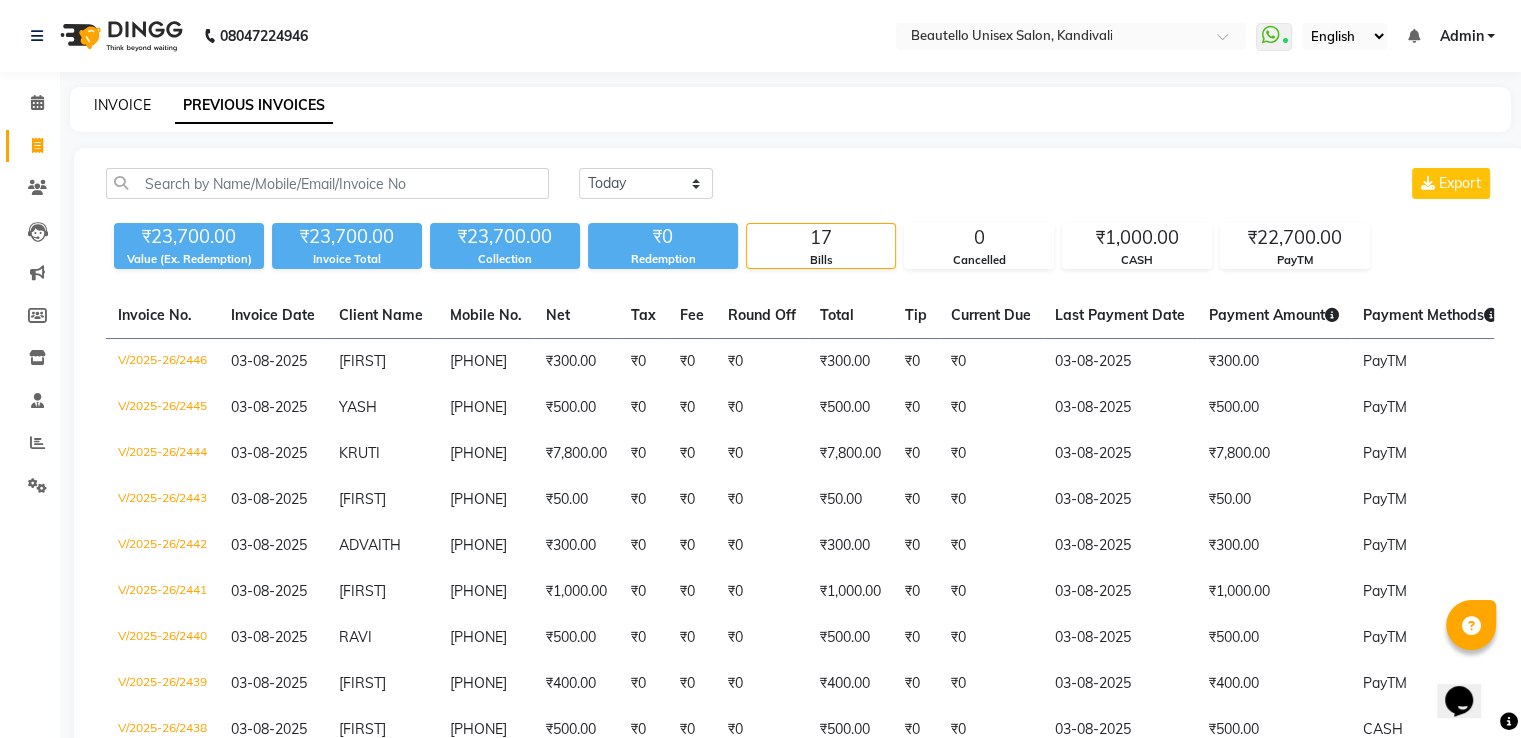 click on "INVOICE" 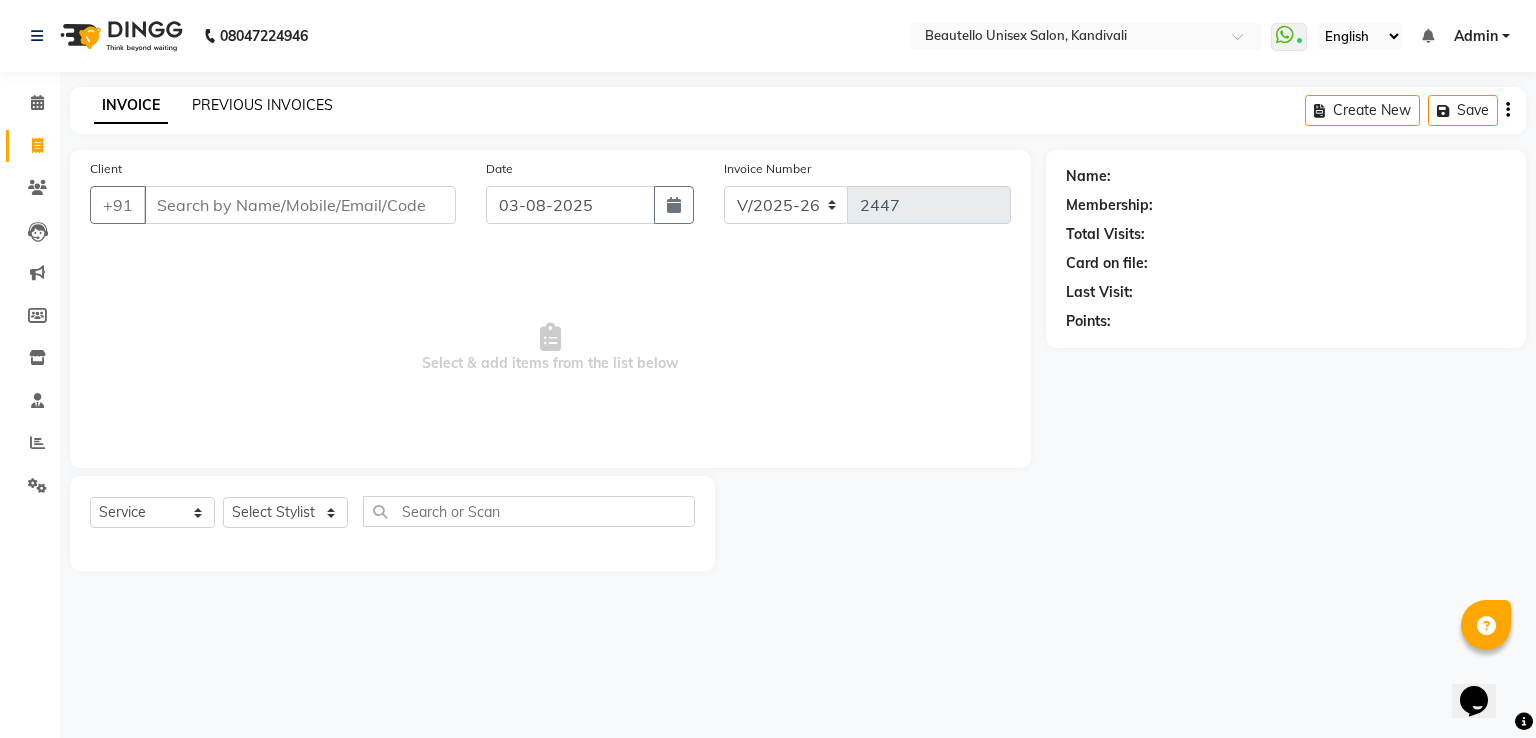 click on "PREVIOUS INVOICES" 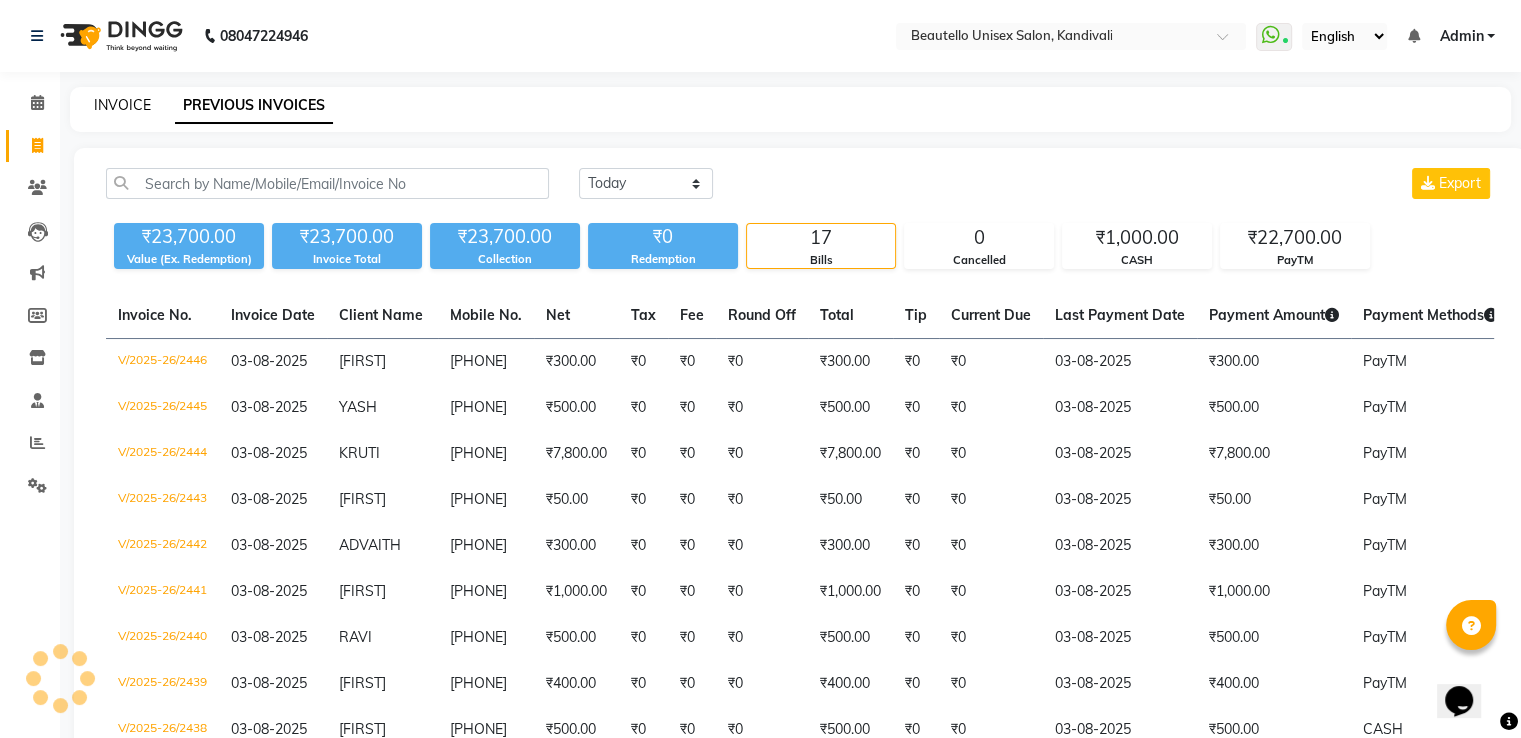 click on "INVOICE" 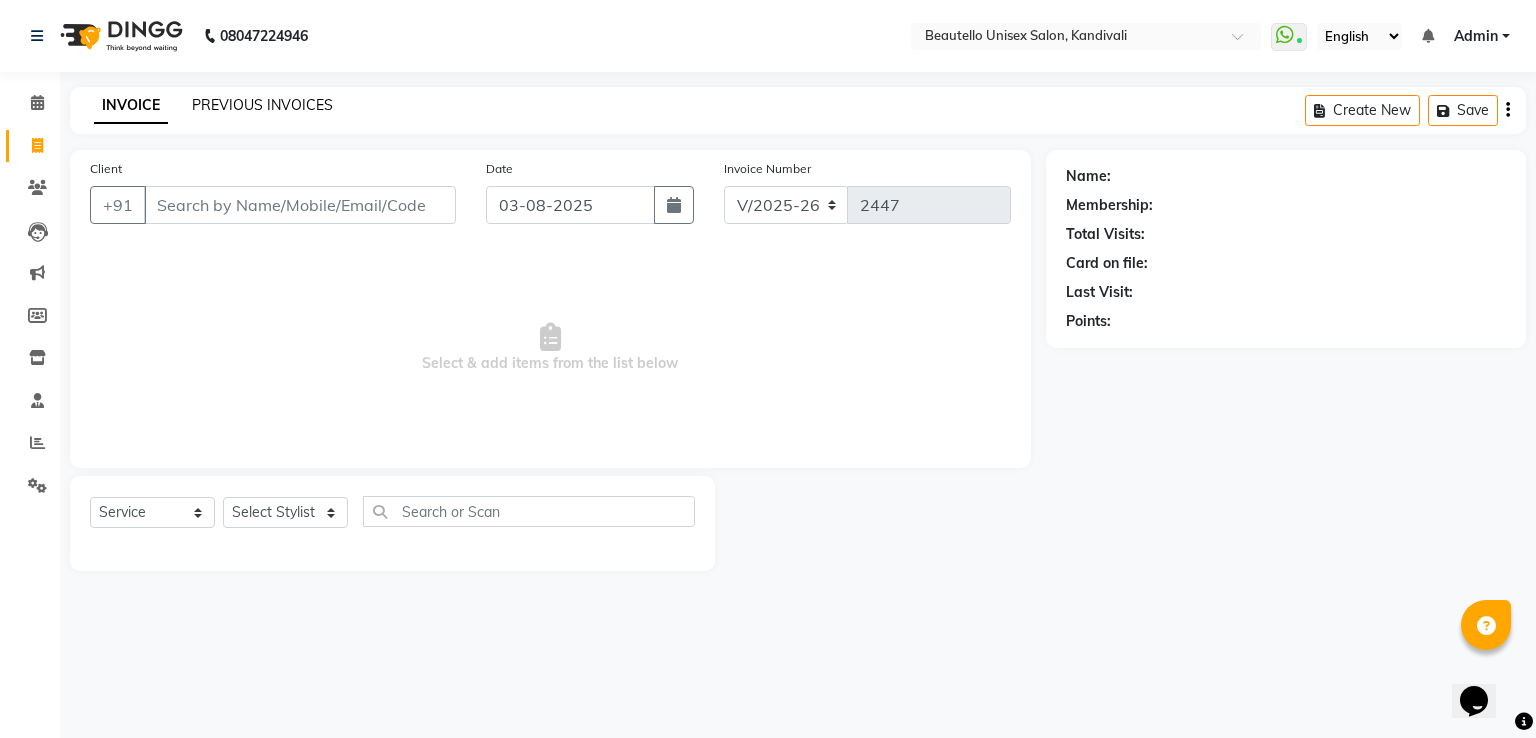 click on "PREVIOUS INVOICES" 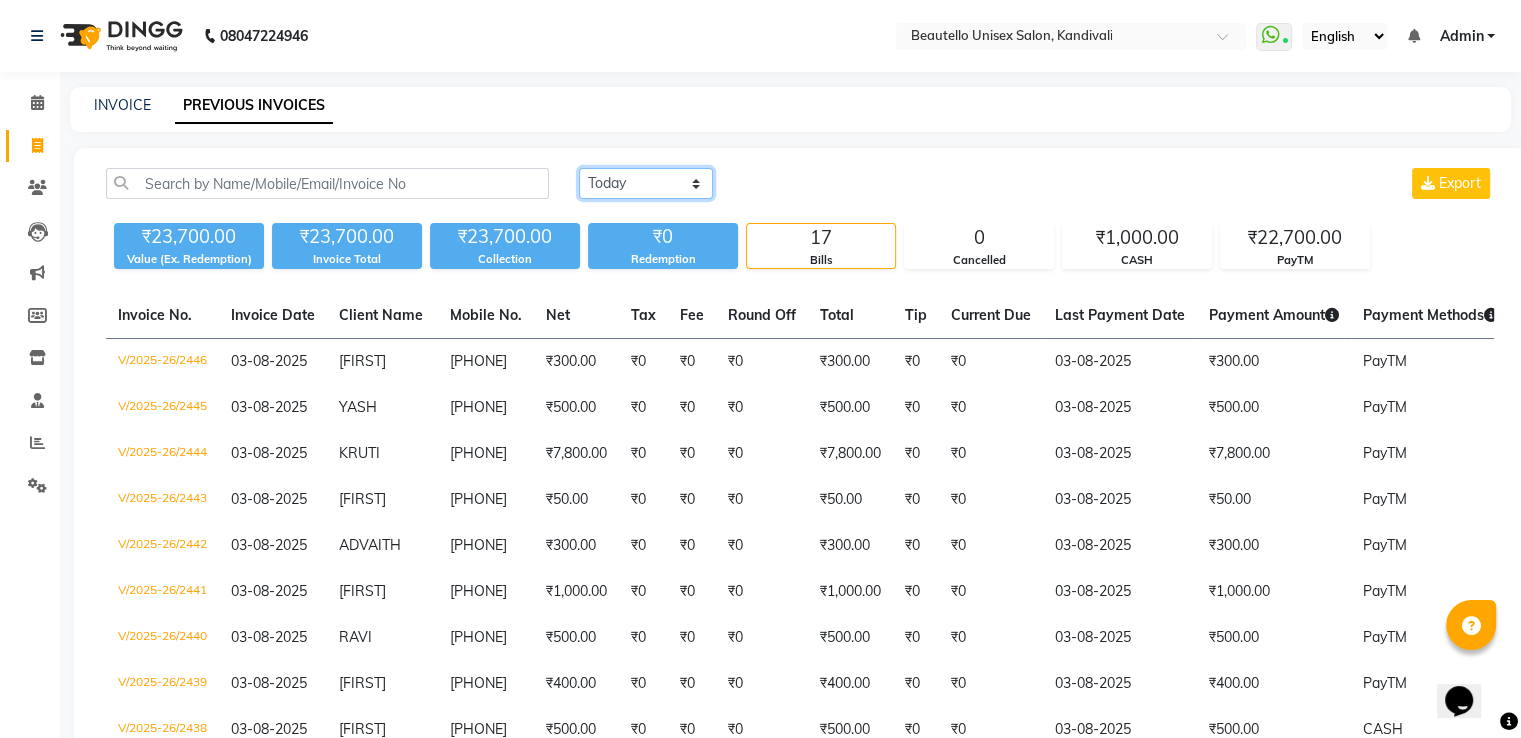click on "Today Yesterday Custom Range" 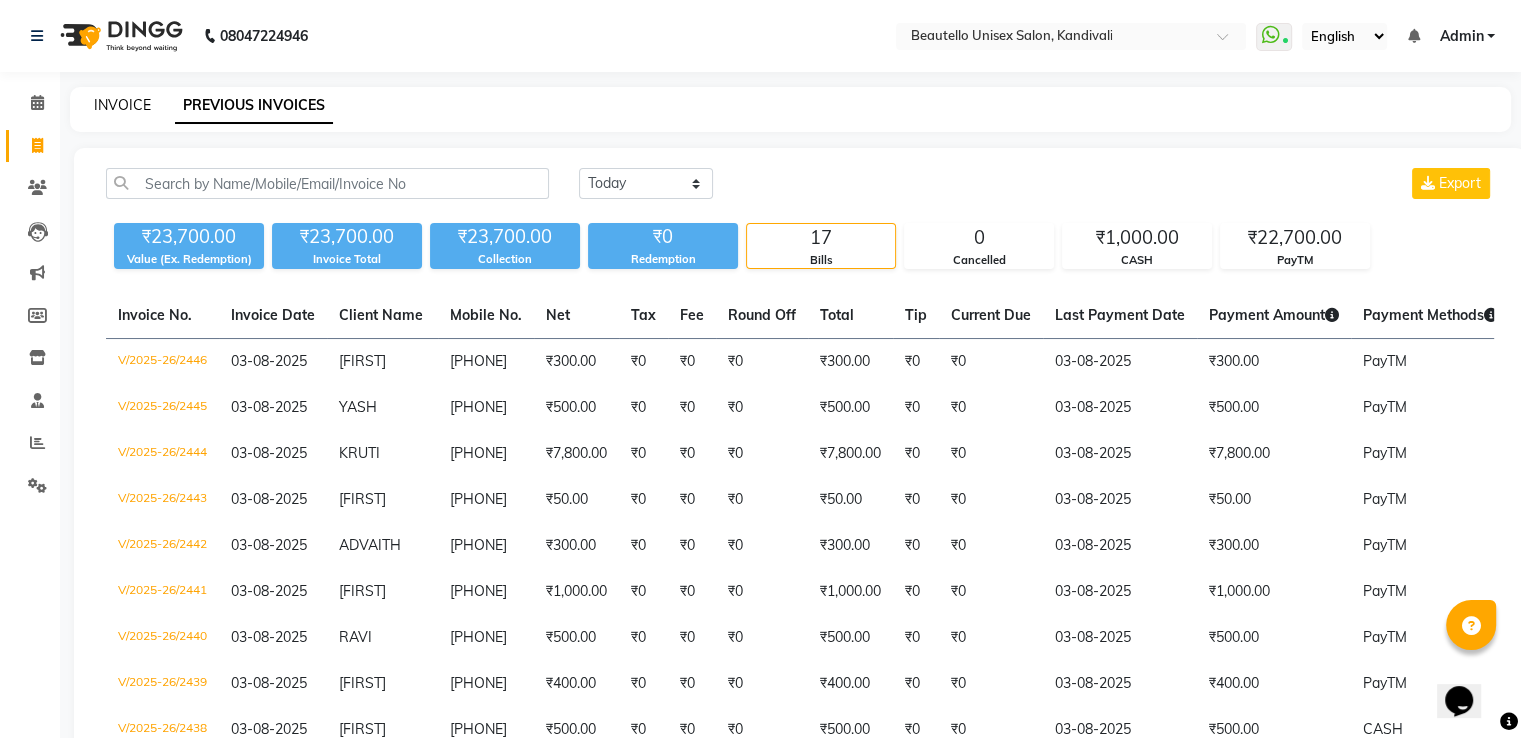 click on "INVOICE" 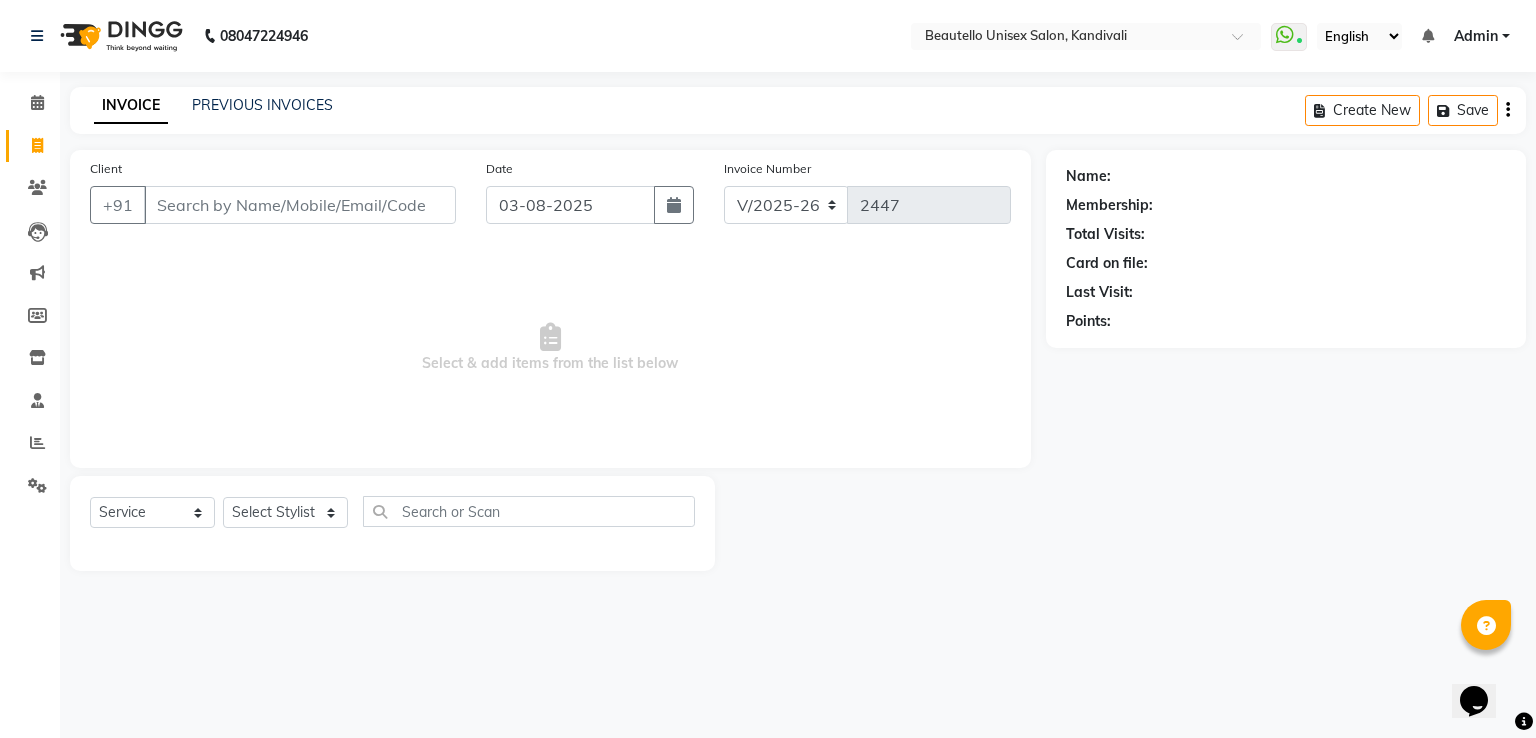 click on "Client" at bounding box center [300, 205] 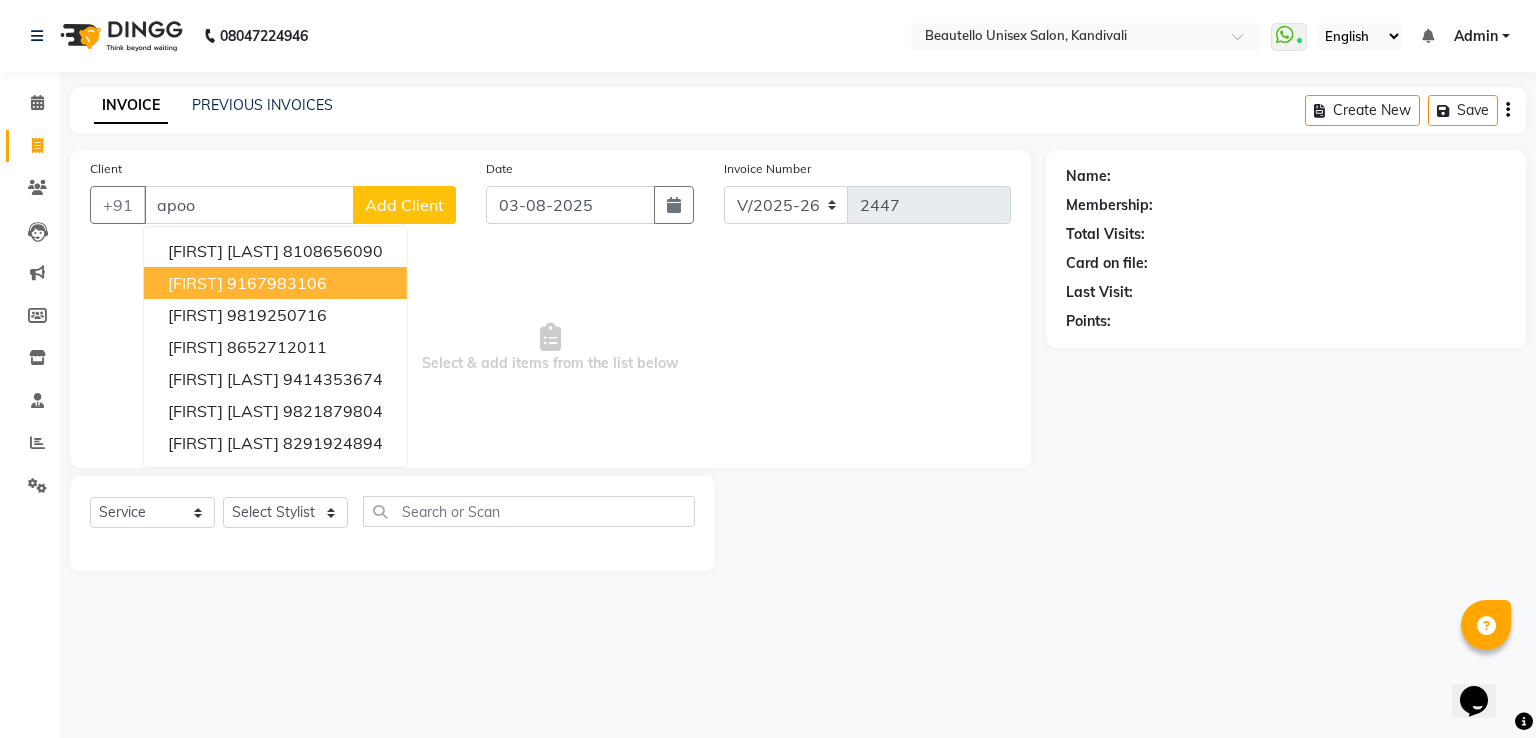 click on "9167983106" at bounding box center [277, 283] 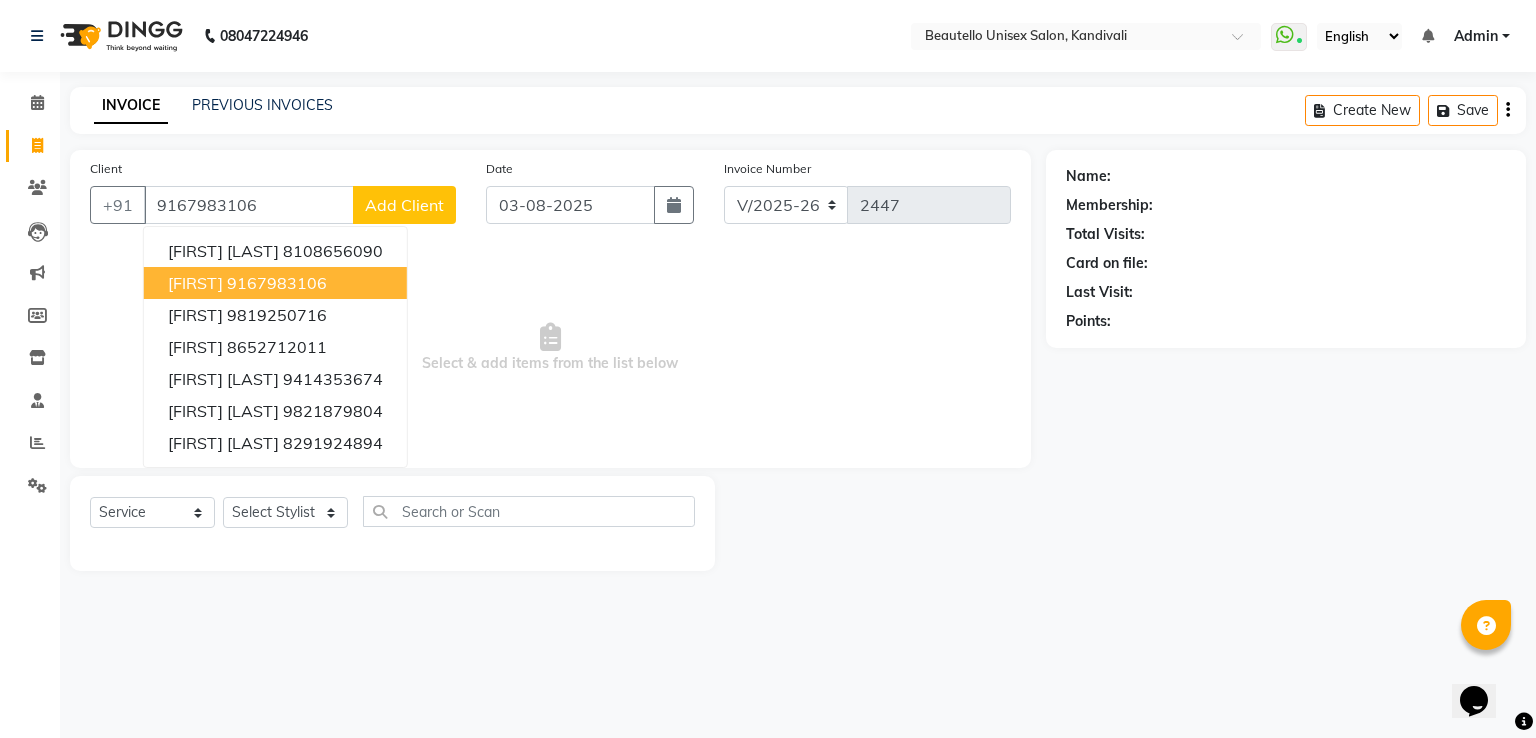 type on "9167983106" 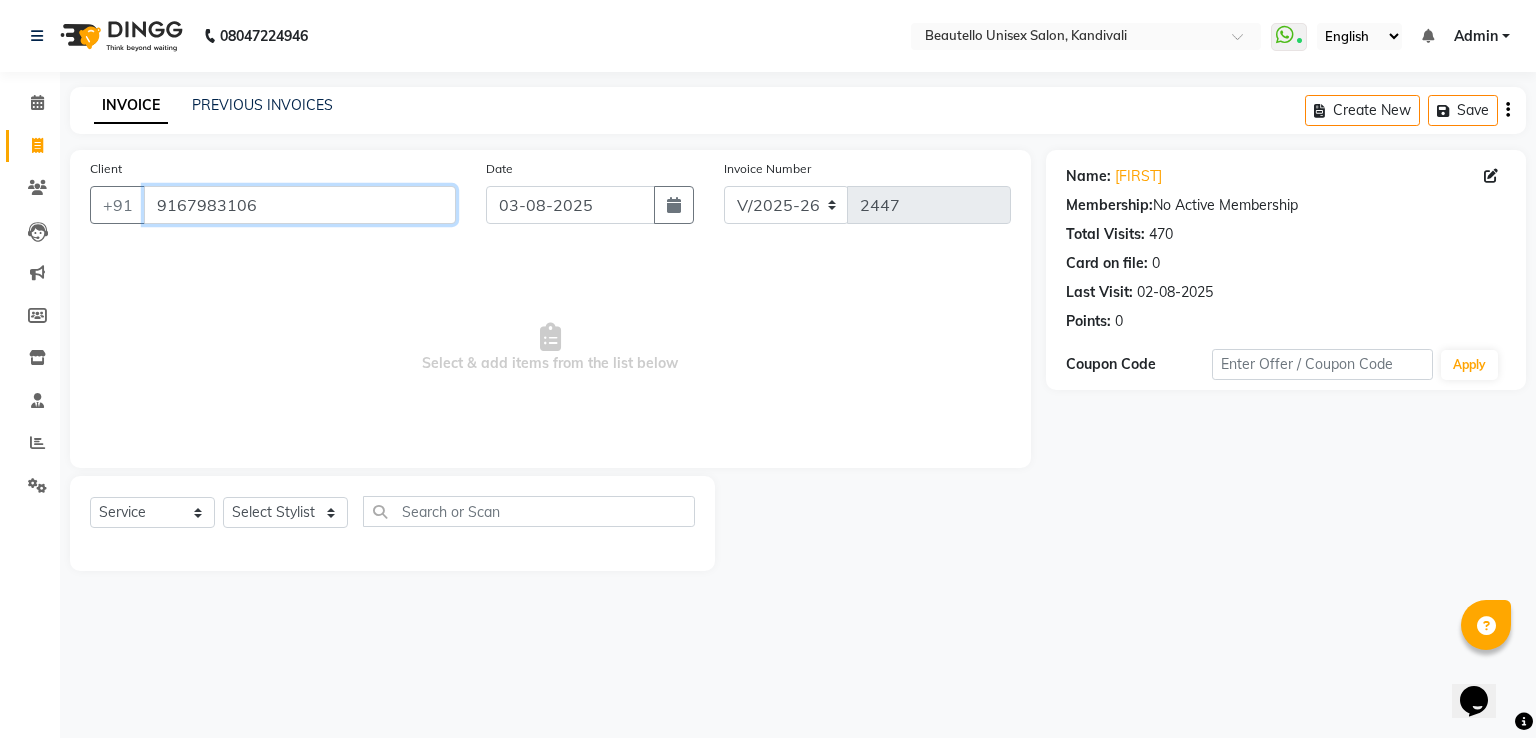 click on "9167983106" at bounding box center [300, 205] 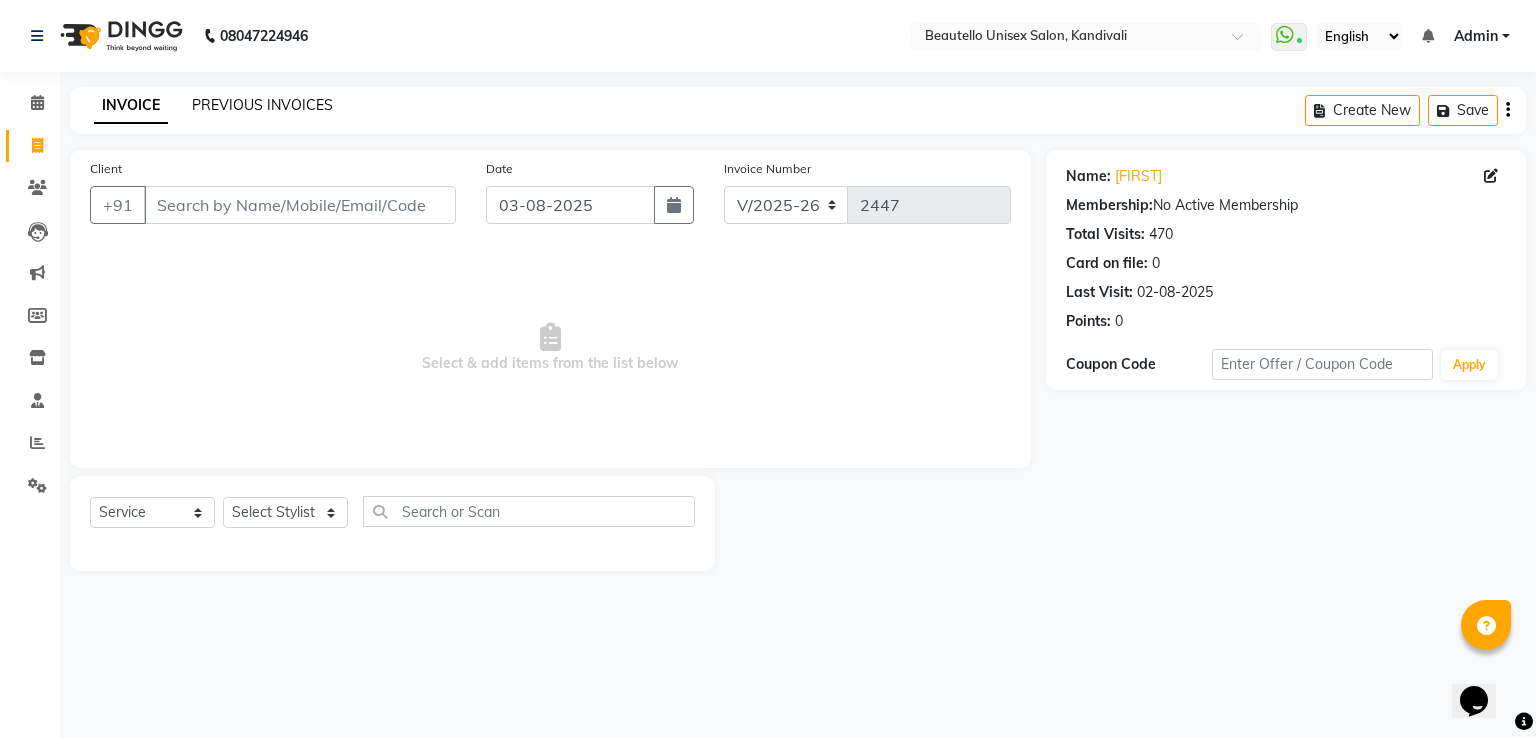 click on "PREVIOUS INVOICES" 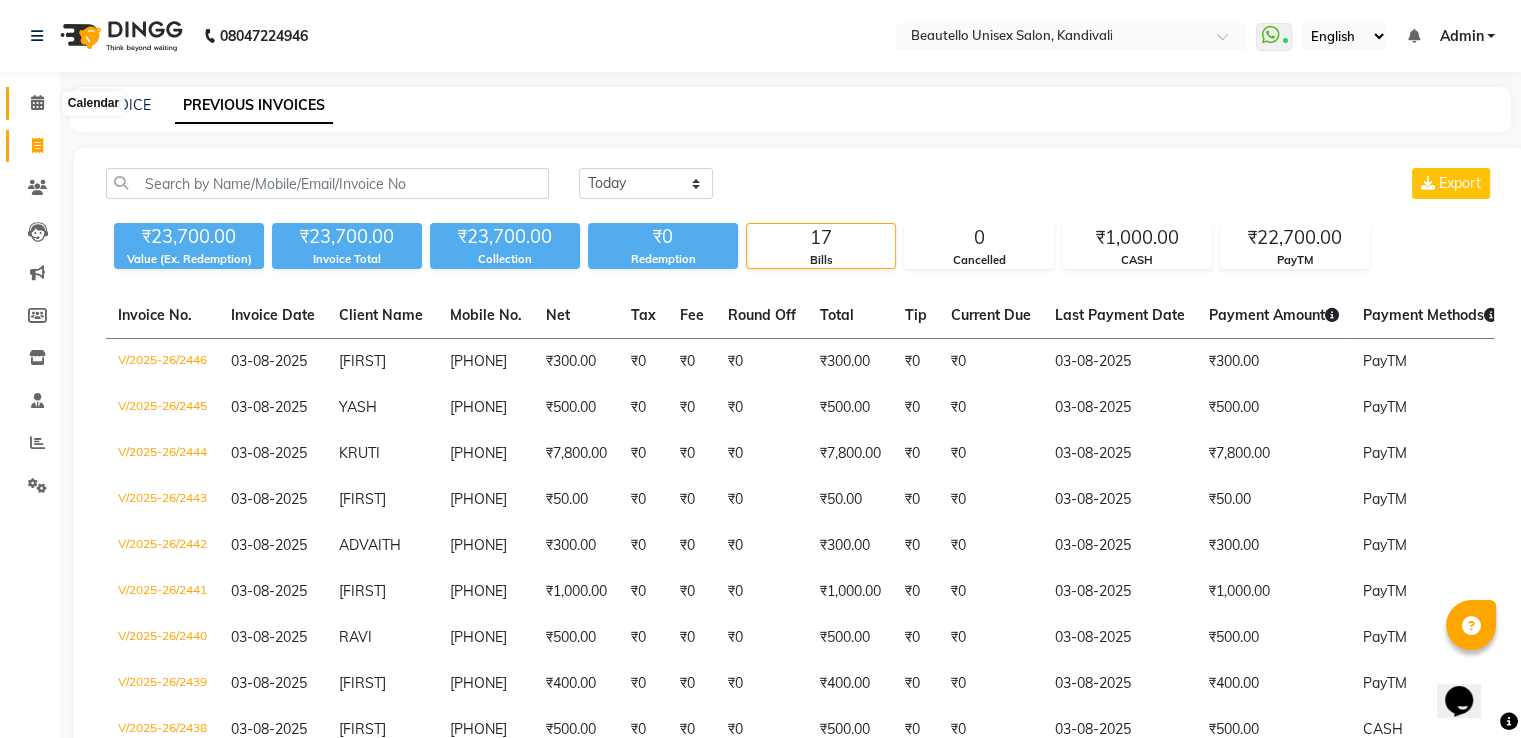 click 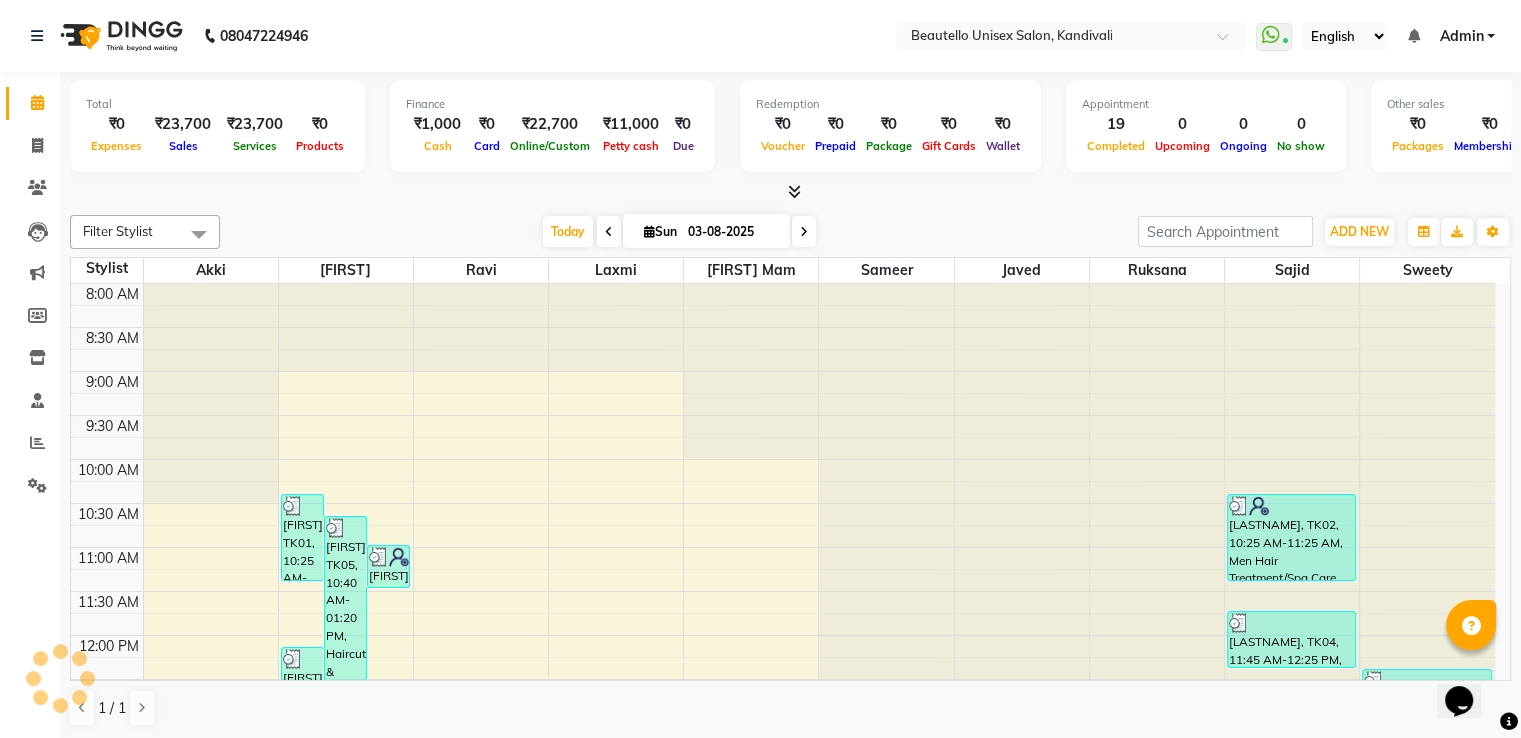 click at bounding box center [794, 191] 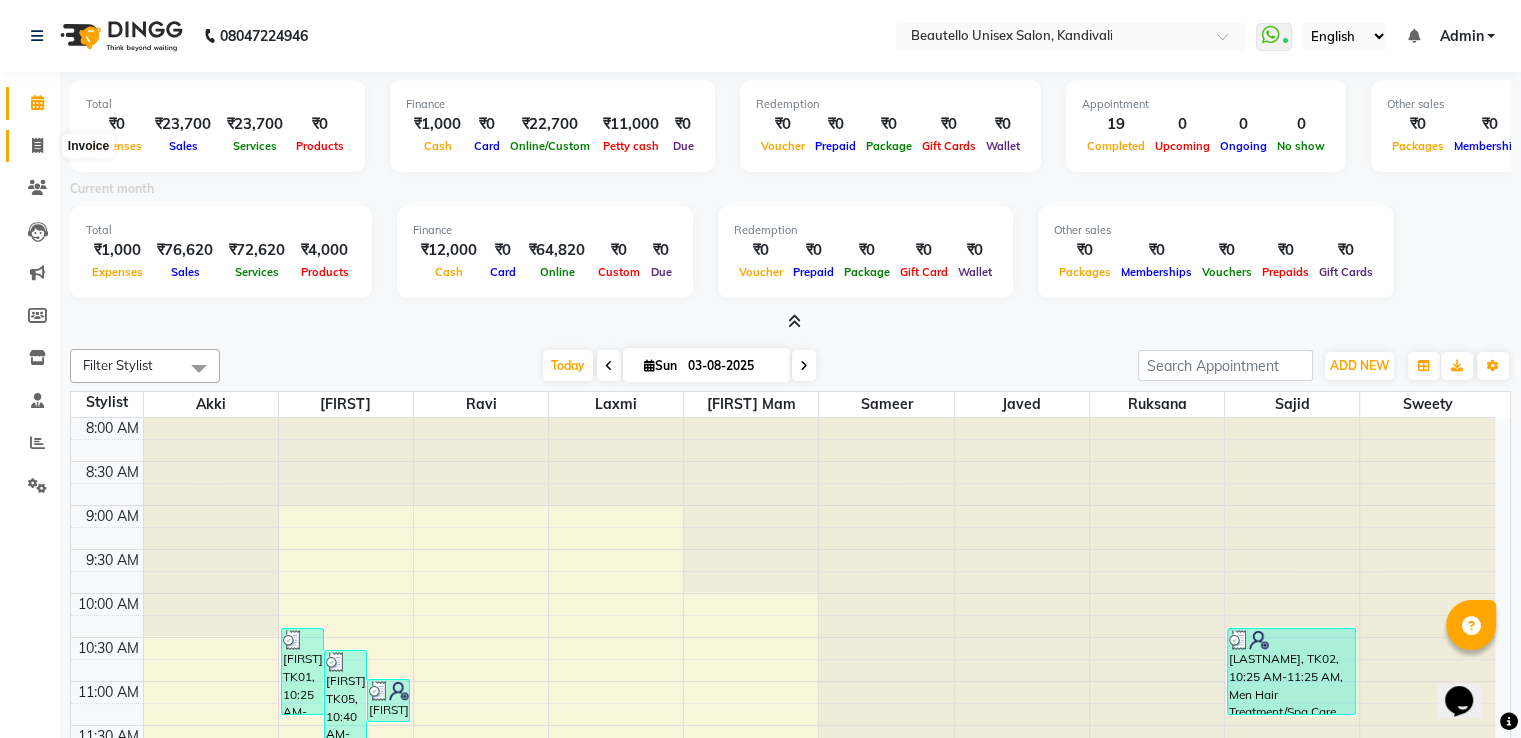 click 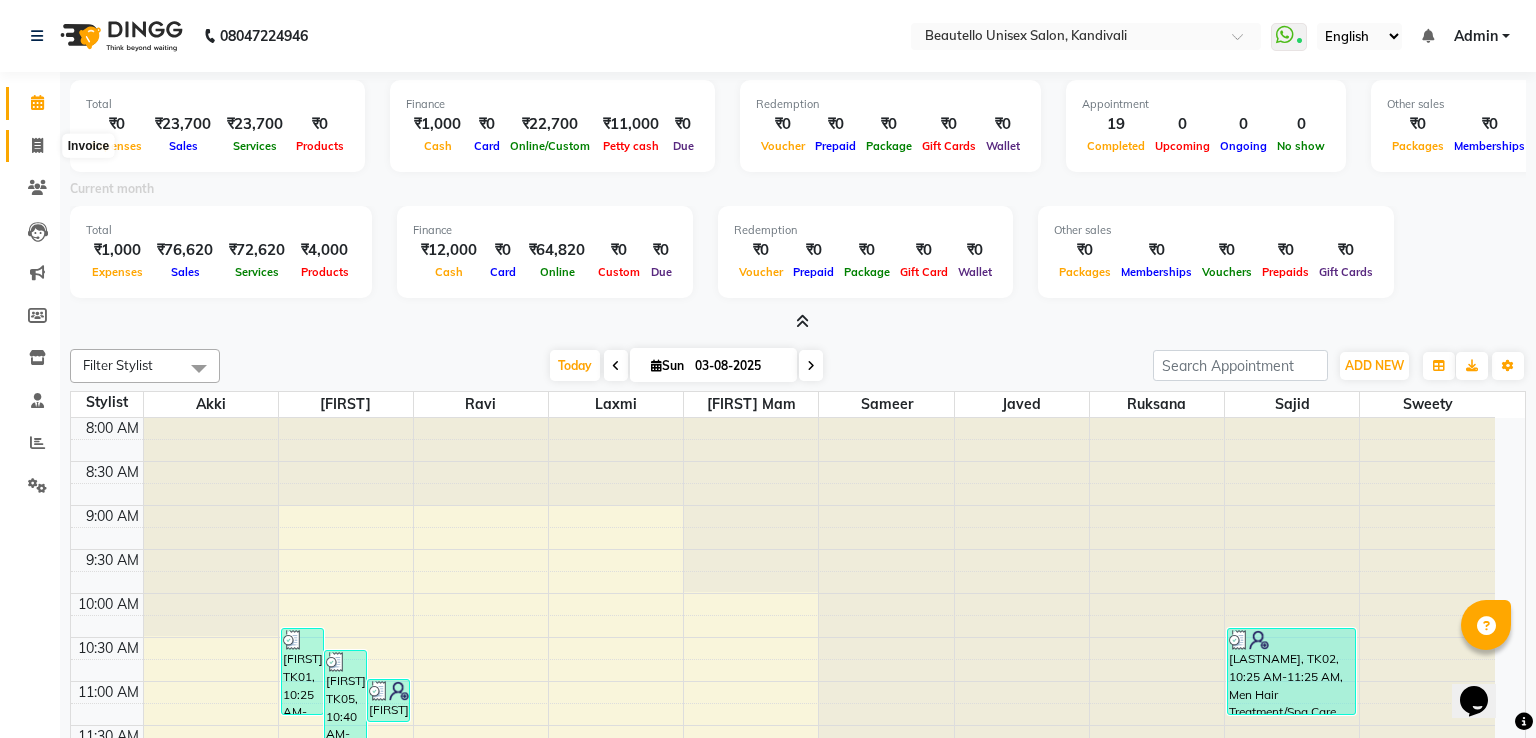 select on "service" 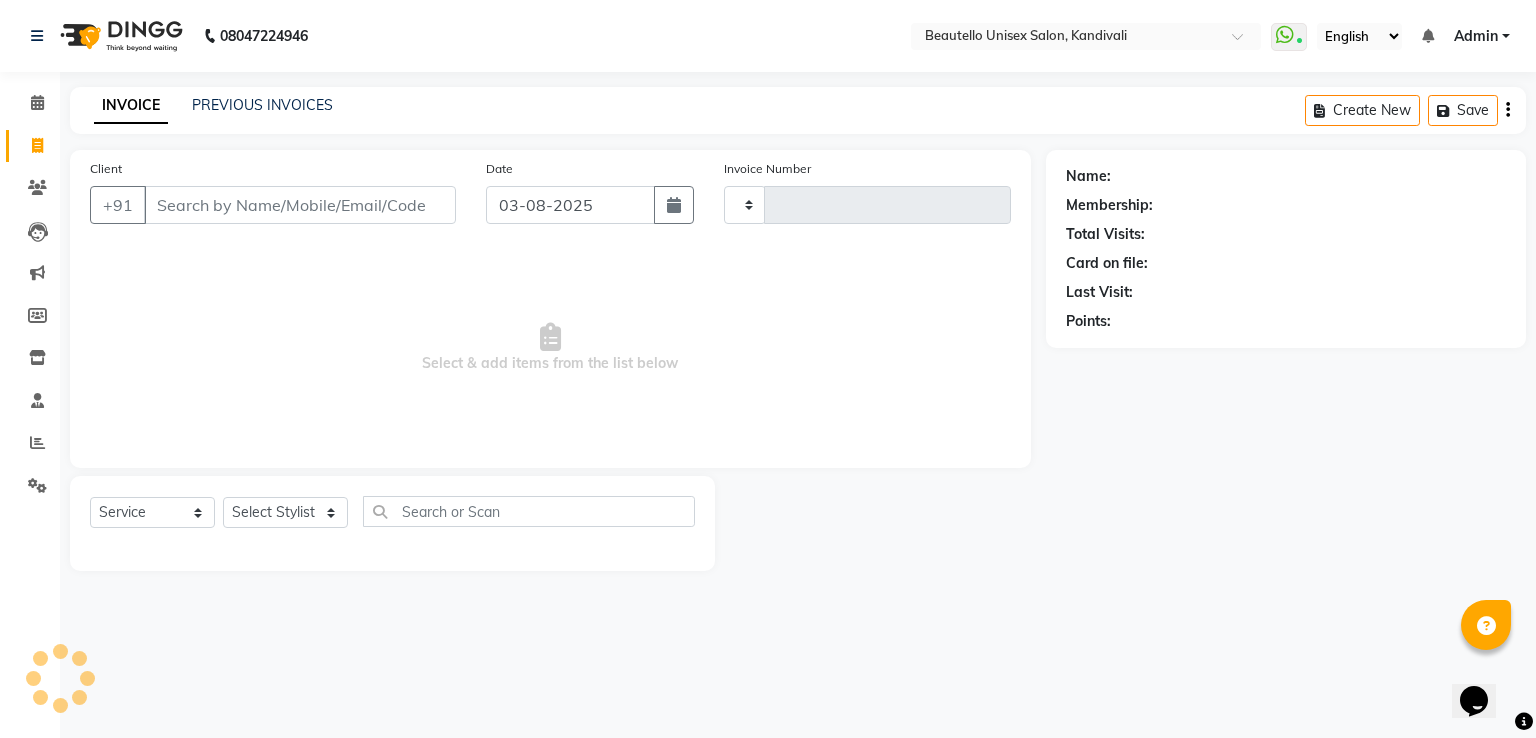 type on "2447" 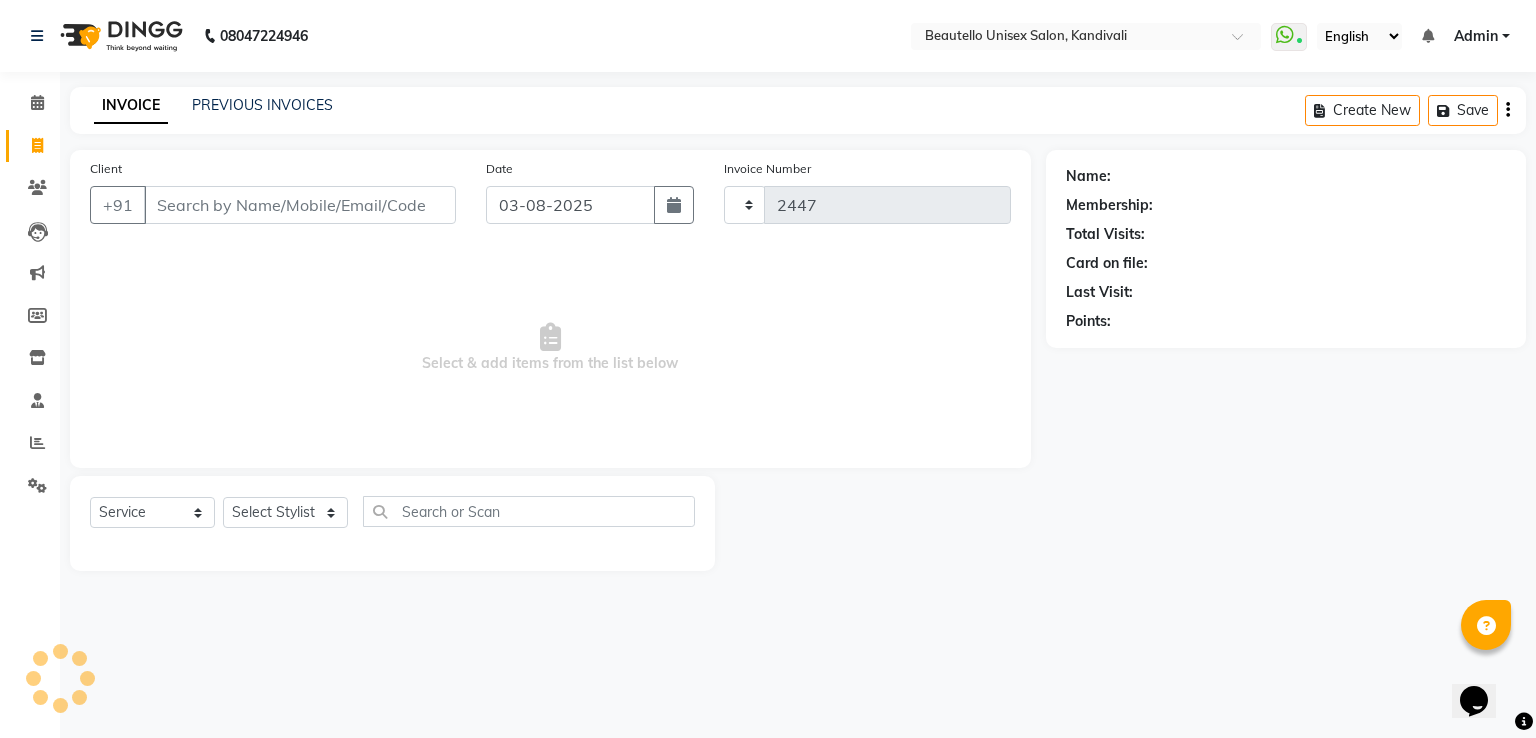 select on "5051" 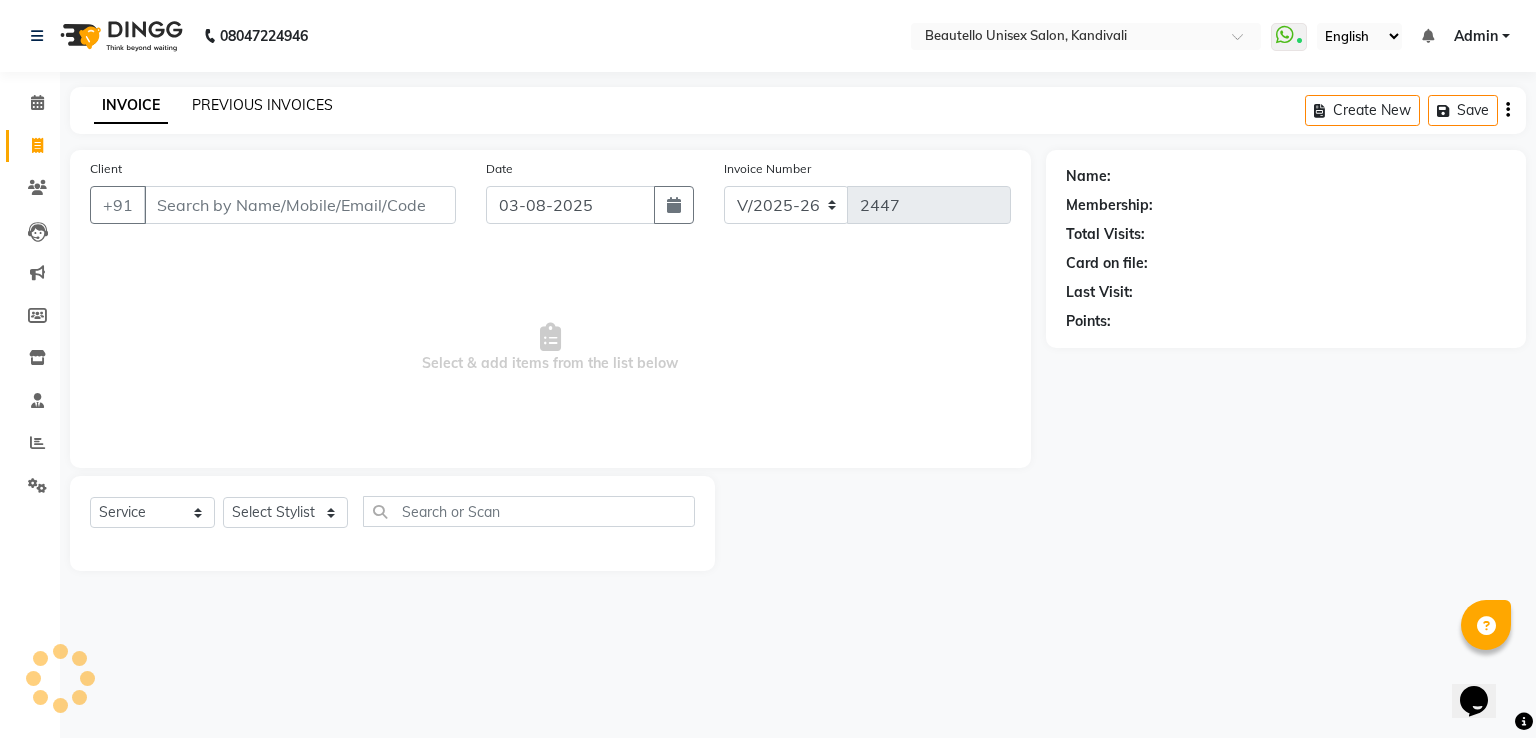click on "PREVIOUS INVOICES" 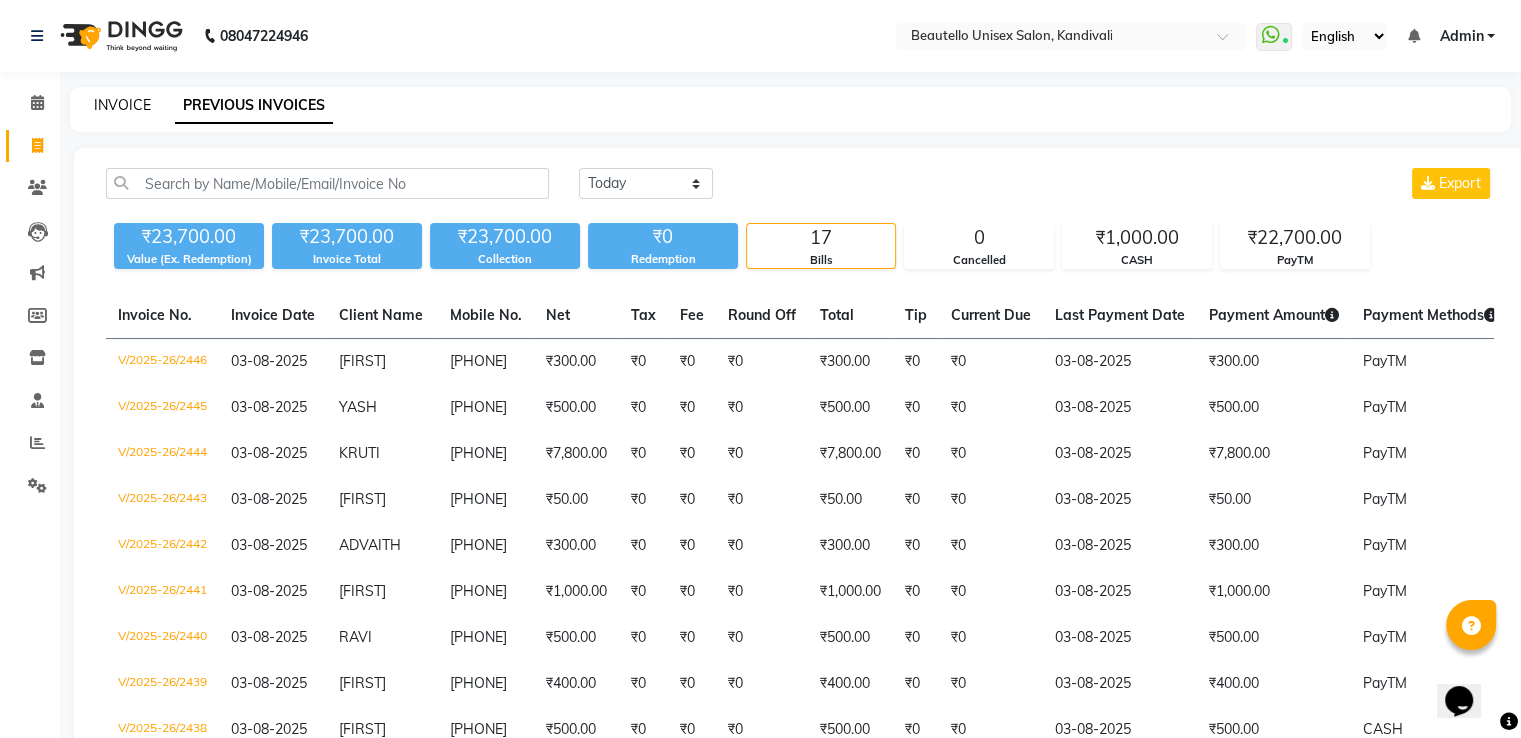 click on "INVOICE" 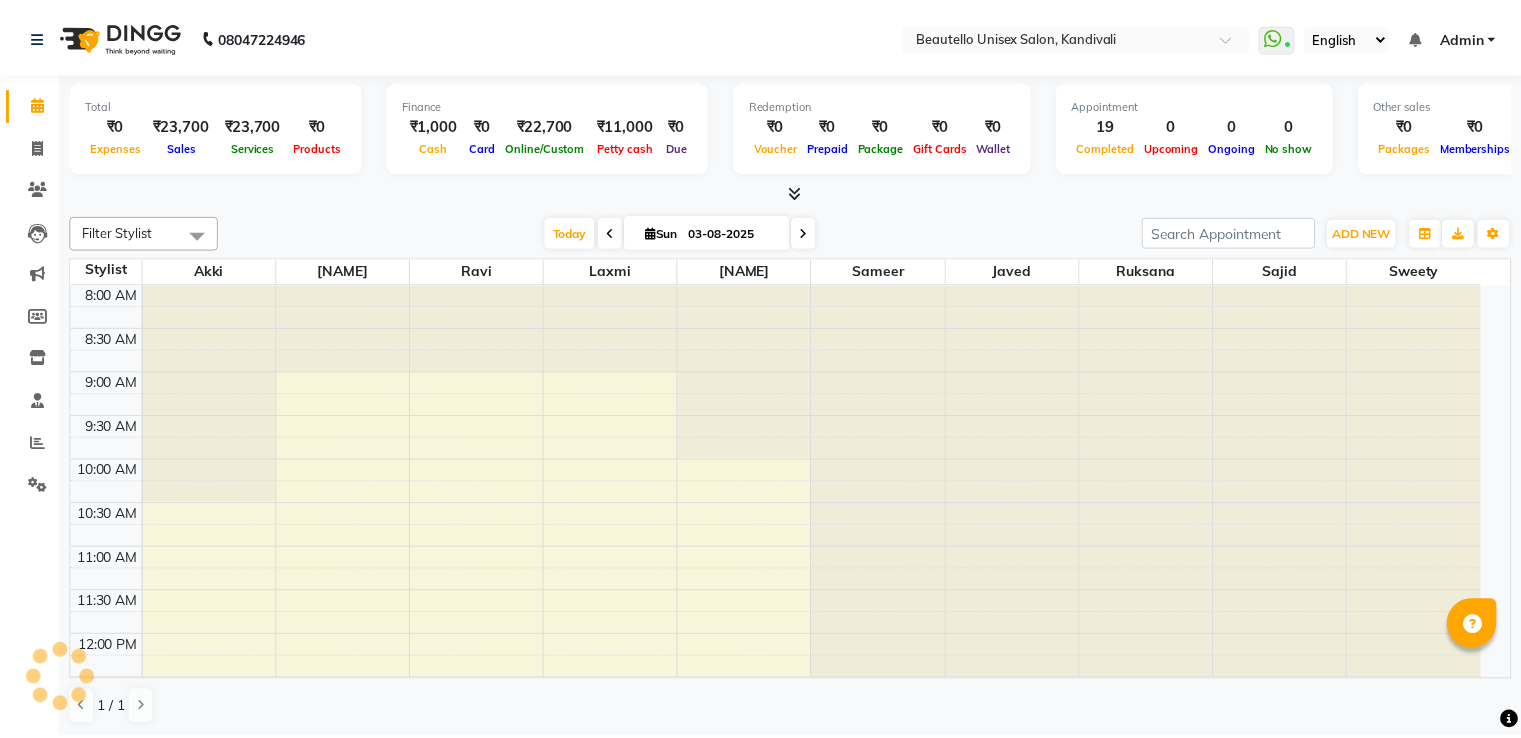 scroll, scrollTop: 0, scrollLeft: 0, axis: both 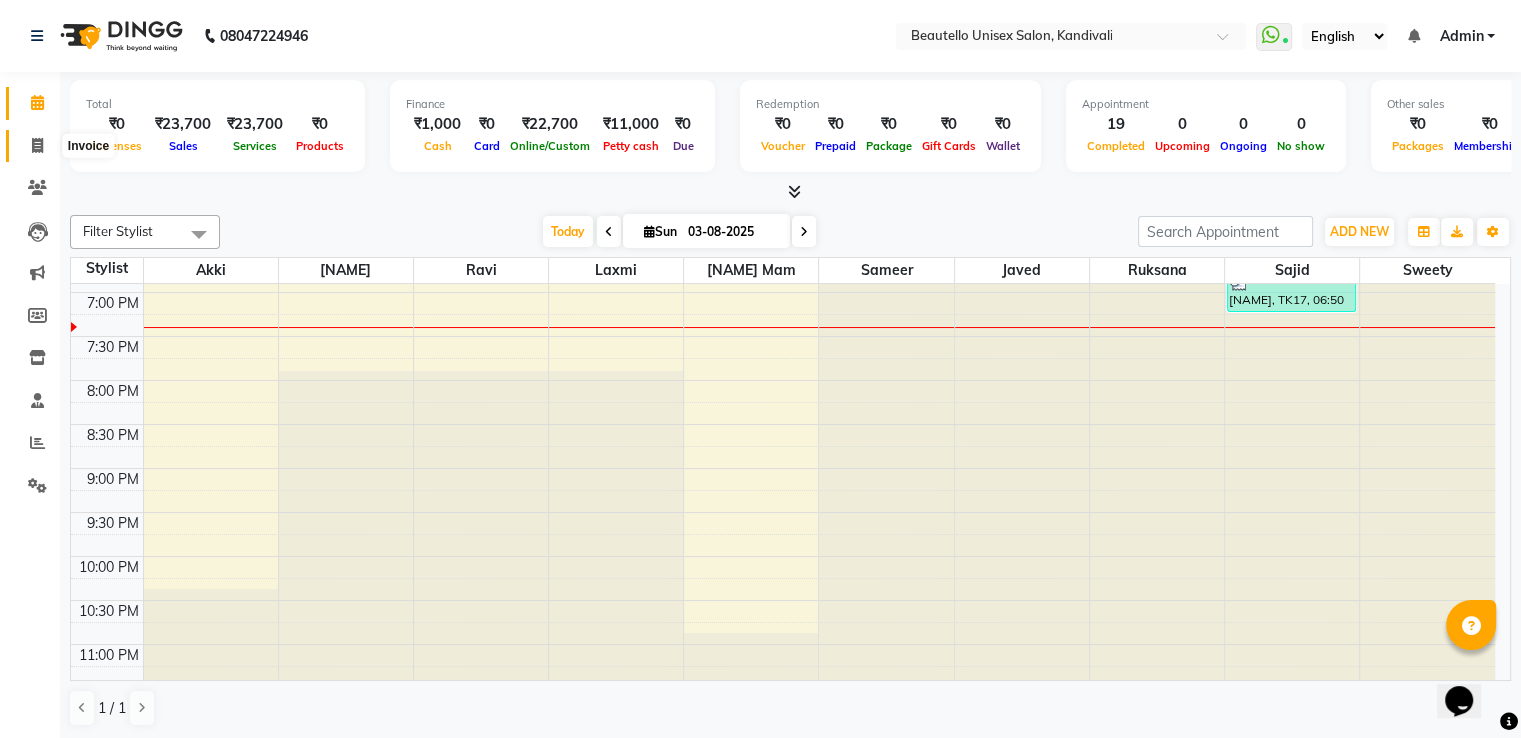 click 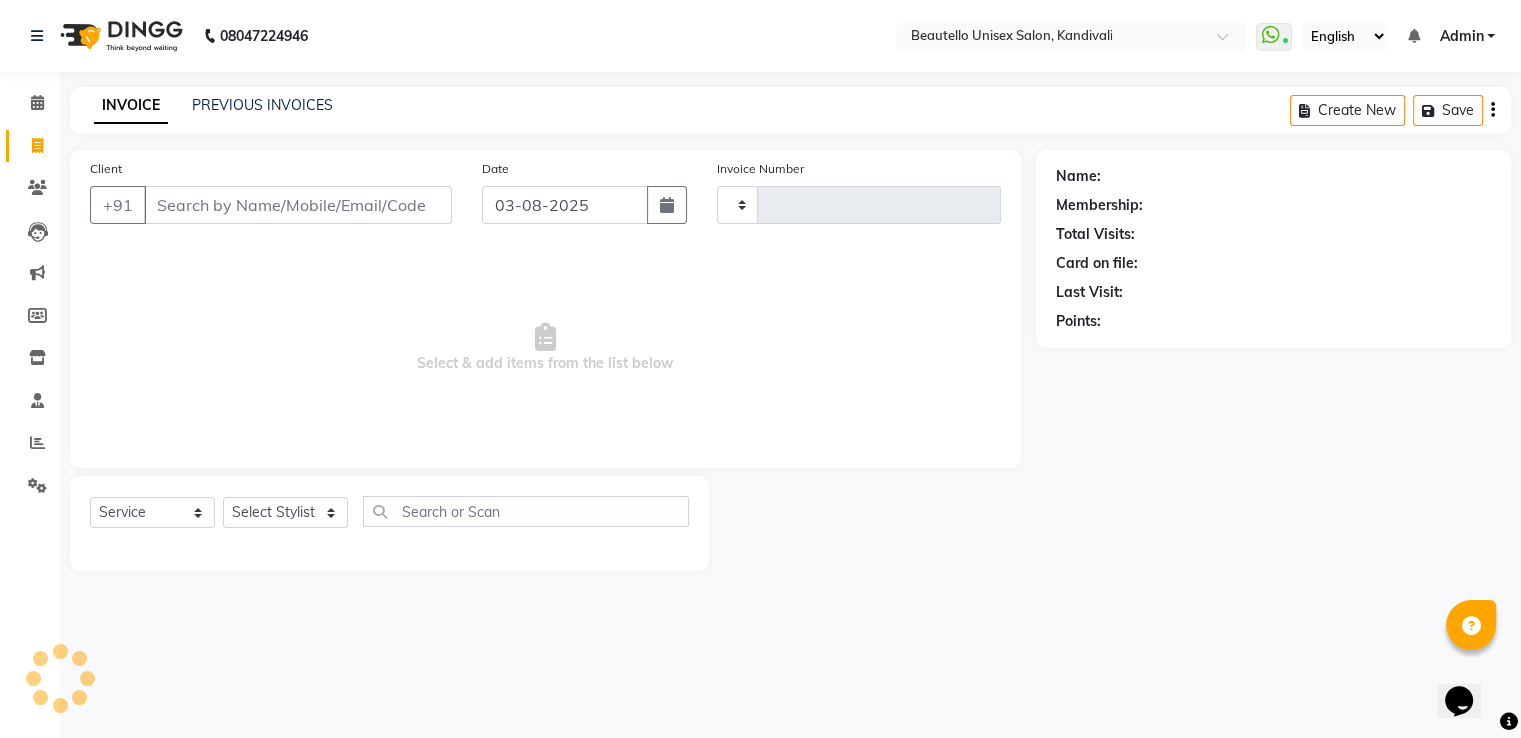 type on "2447" 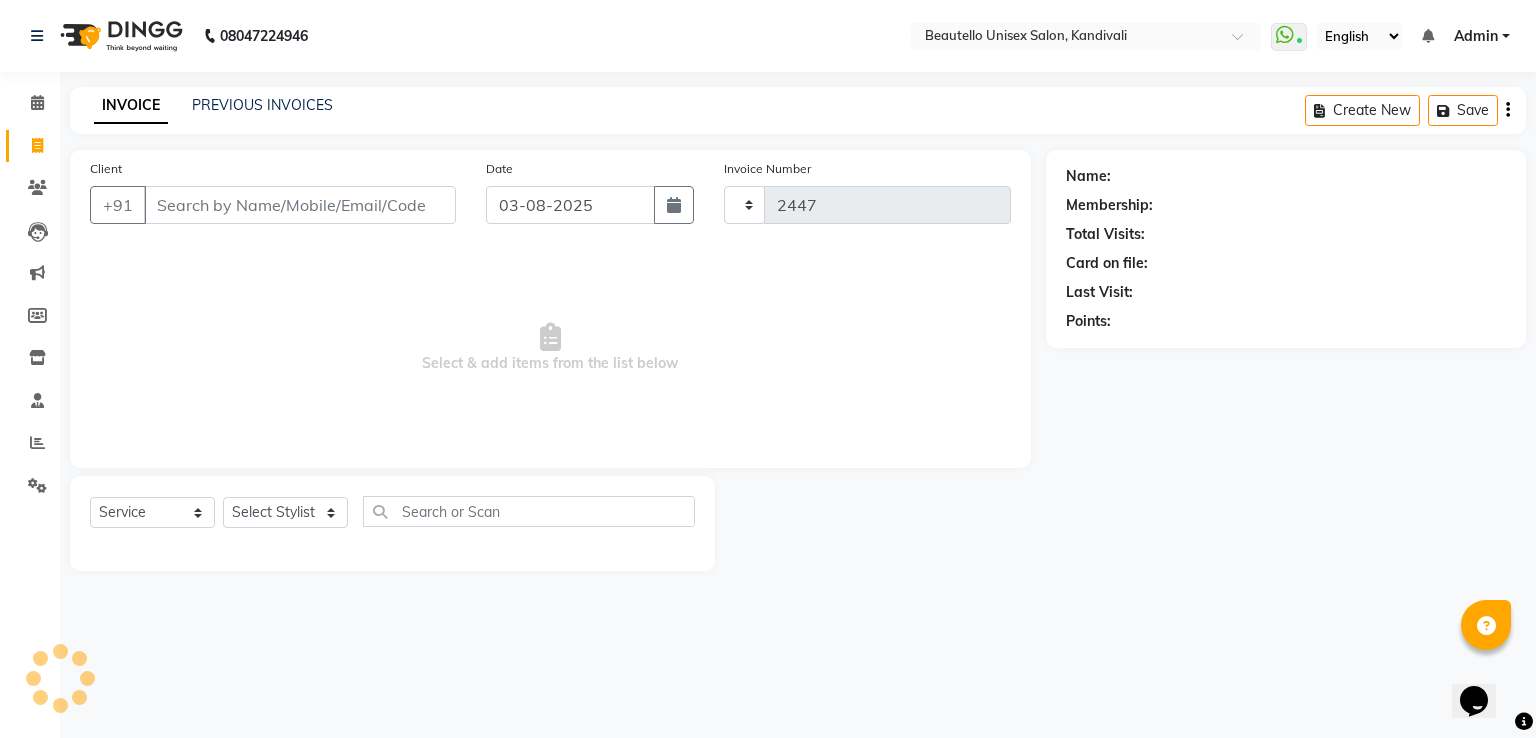 select on "5051" 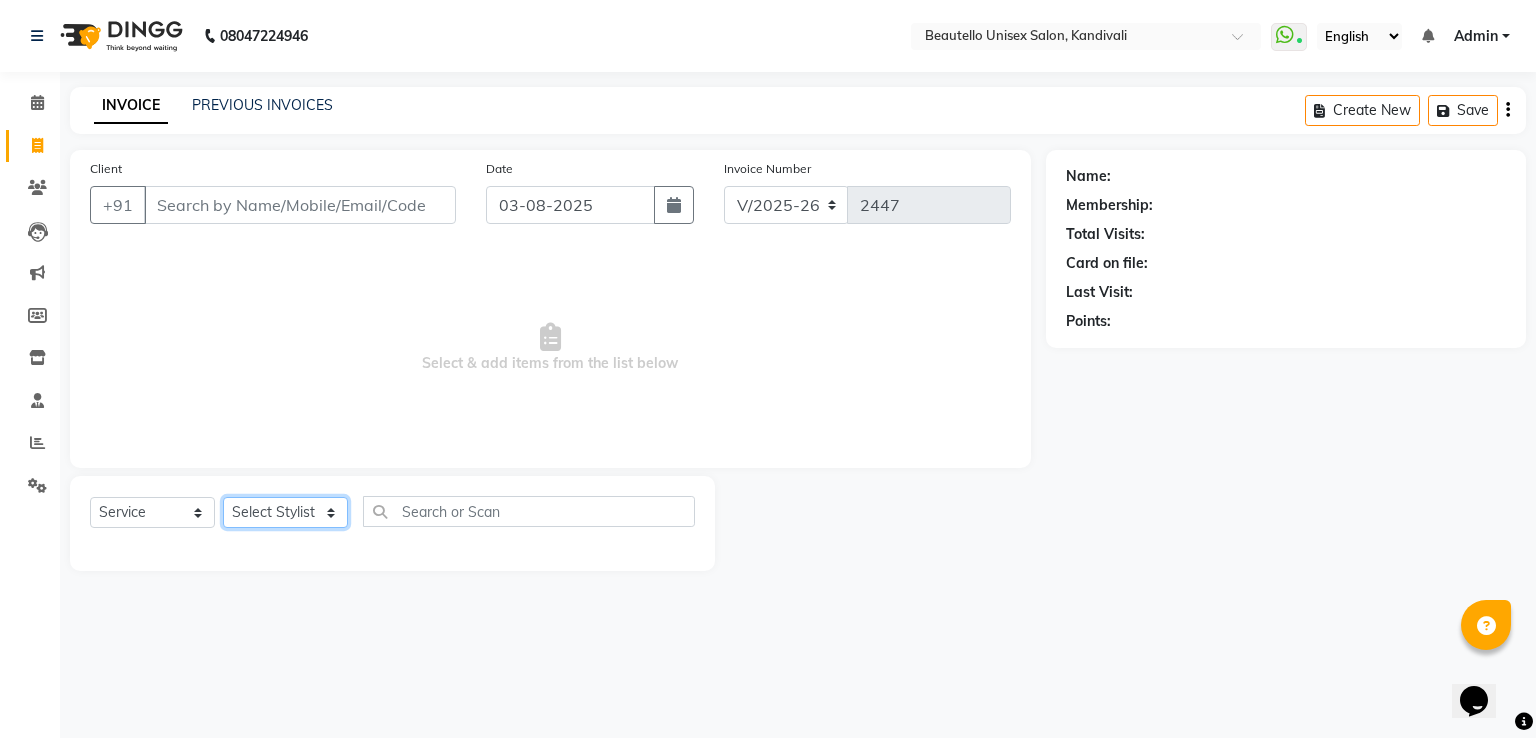 click on "Select Stylist  Akki  Javed  Laxmi [NAME]  Ruksana Sajid Sameer [NAME]  [NAME] Mam Sweety" 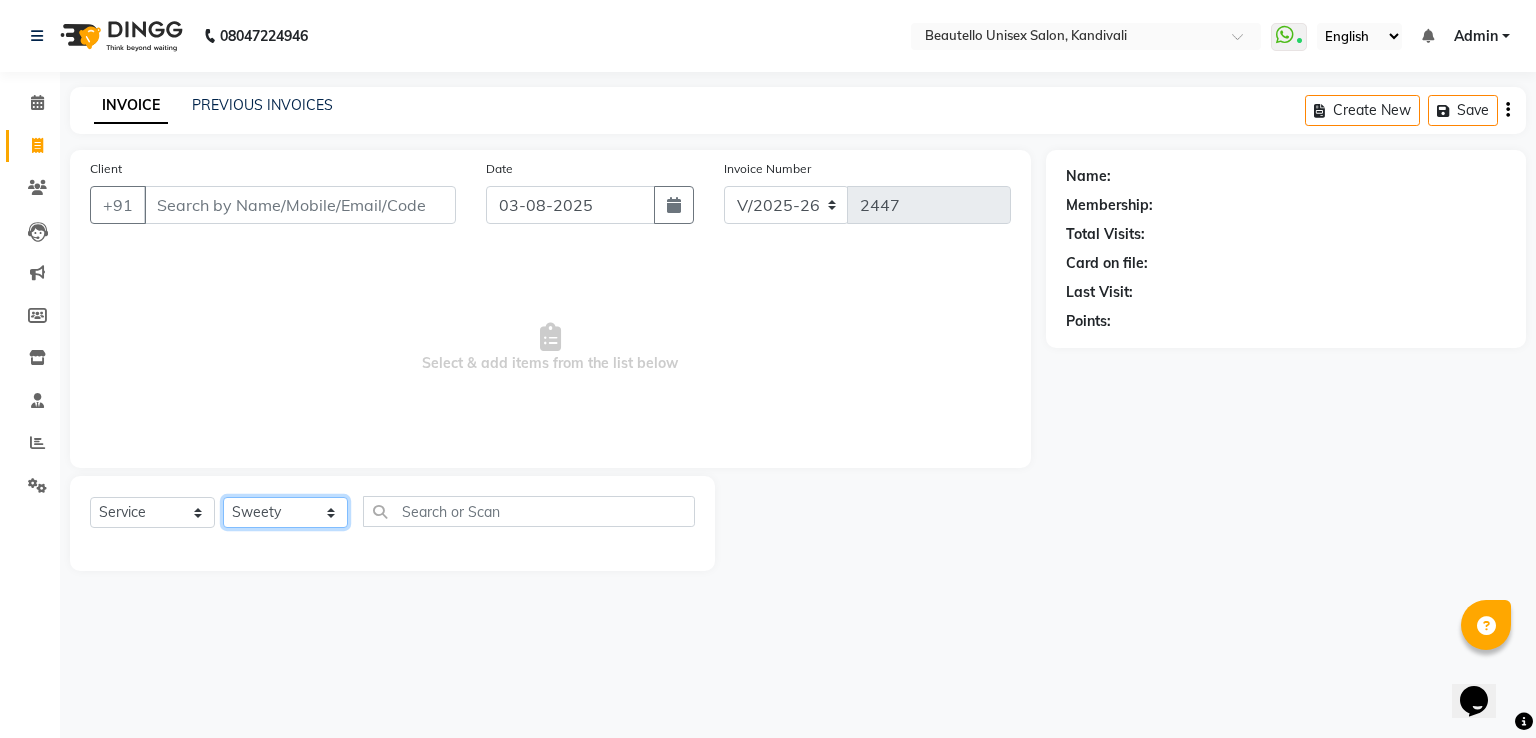click on "Select Stylist  Akki  Javed  Laxmi [NAME]  Ruksana Sajid Sameer [NAME]  [NAME] Mam Sweety" 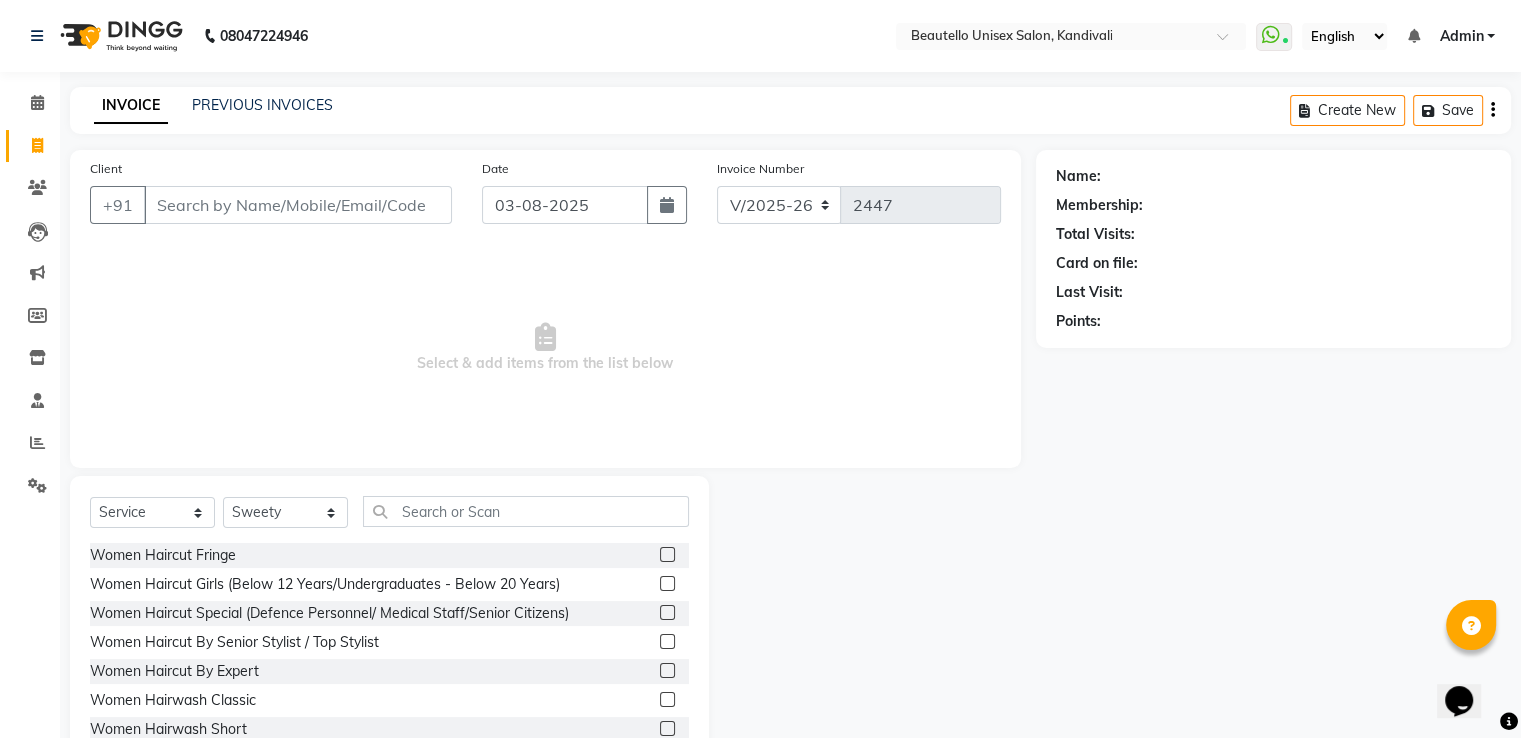 click 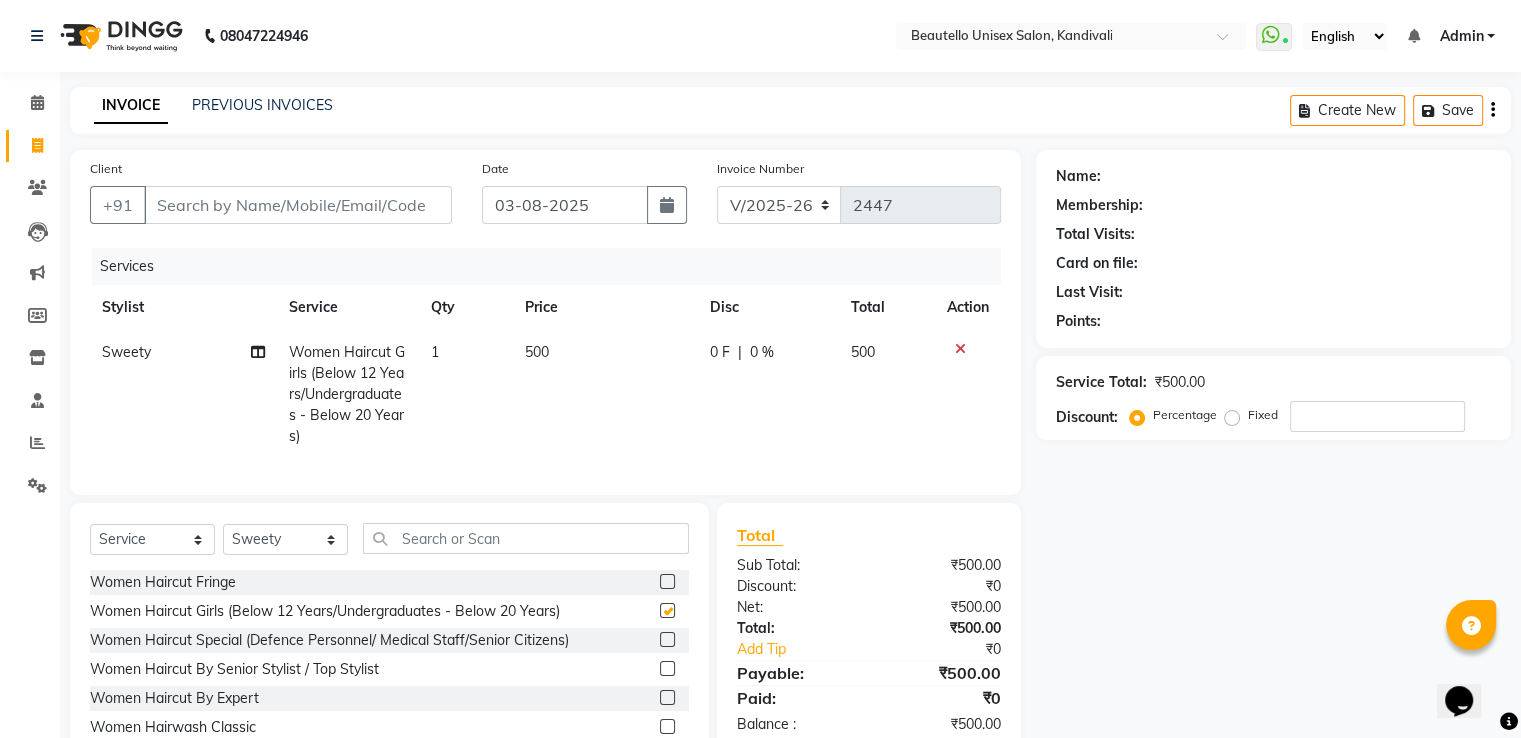checkbox on "false" 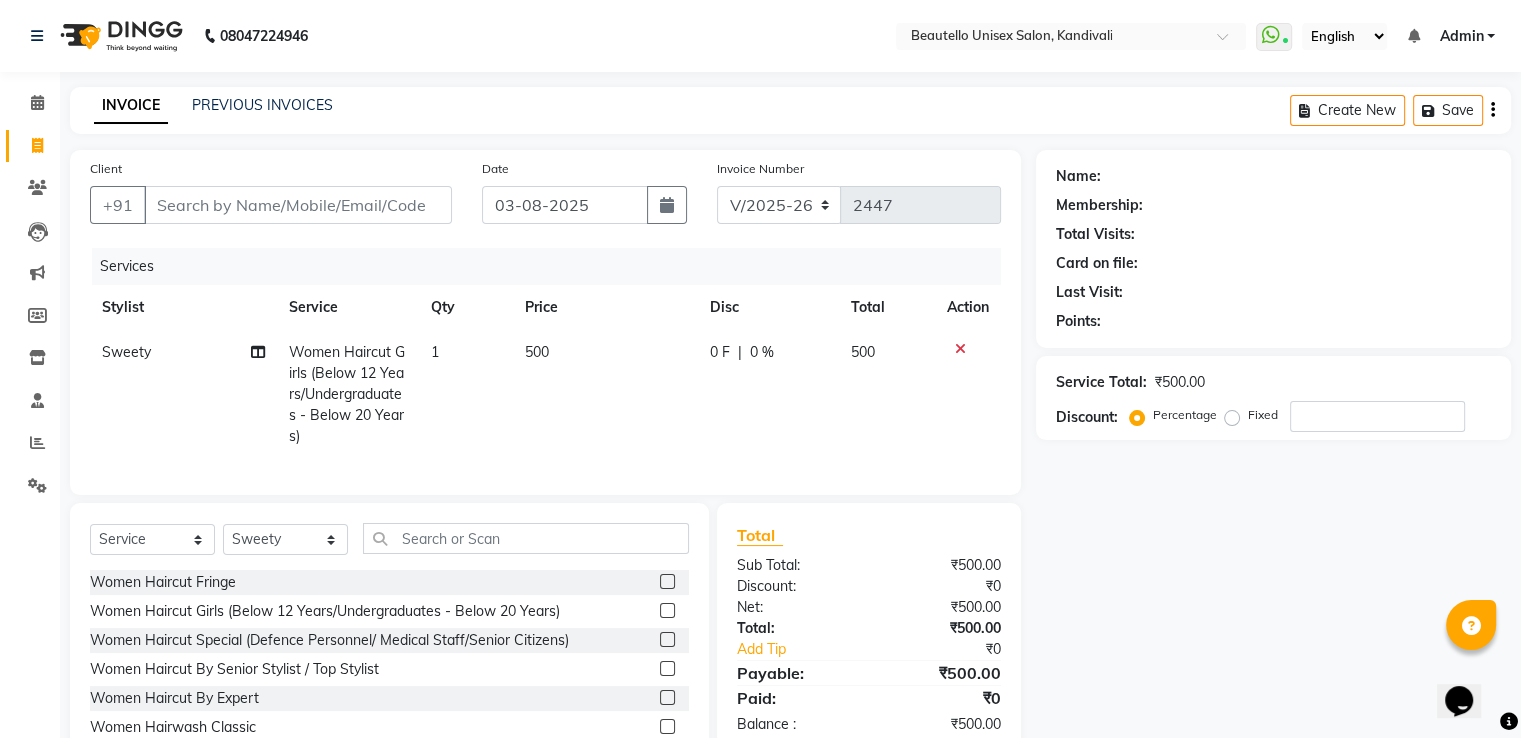 click on "0 %" 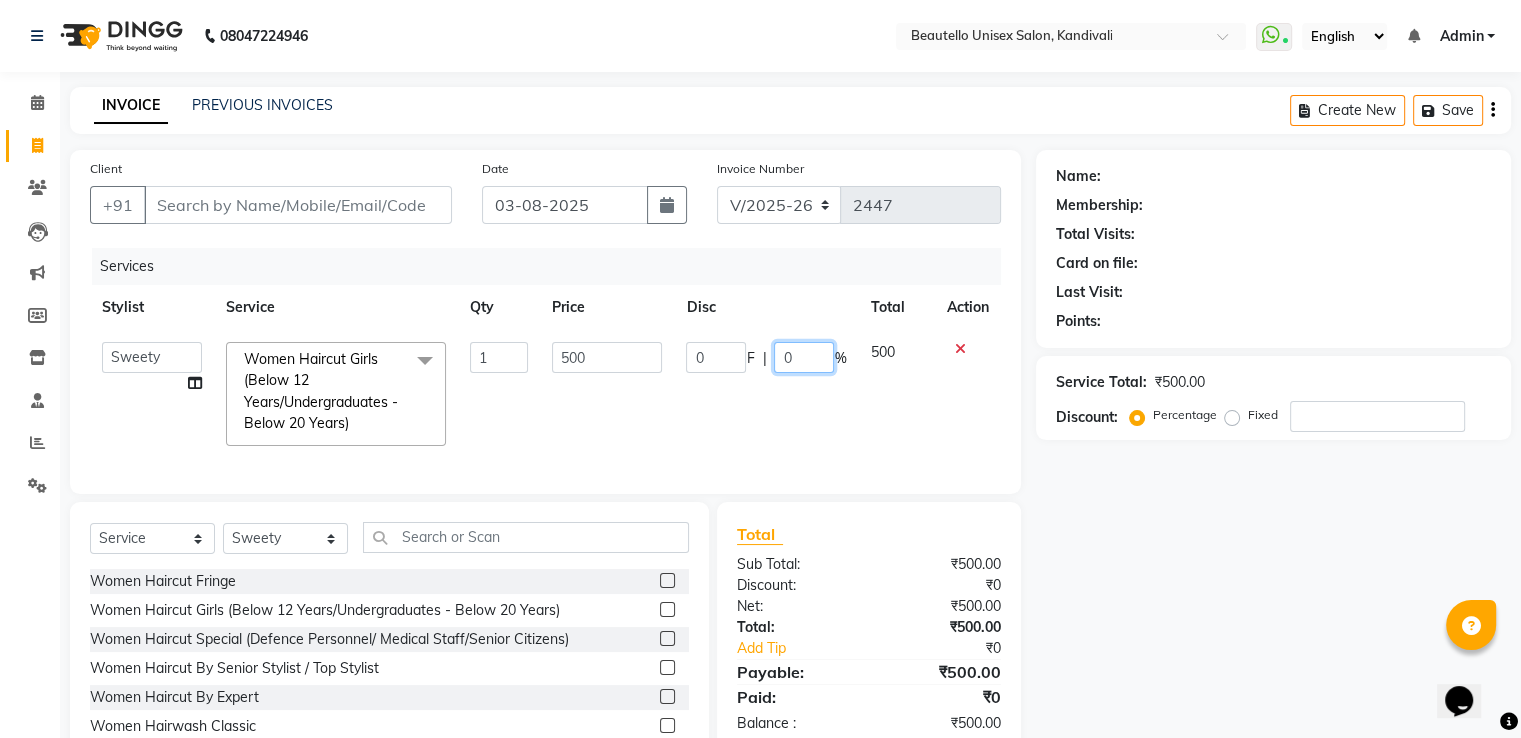 drag, startPoint x: 808, startPoint y: 362, endPoint x: 734, endPoint y: 364, distance: 74.02702 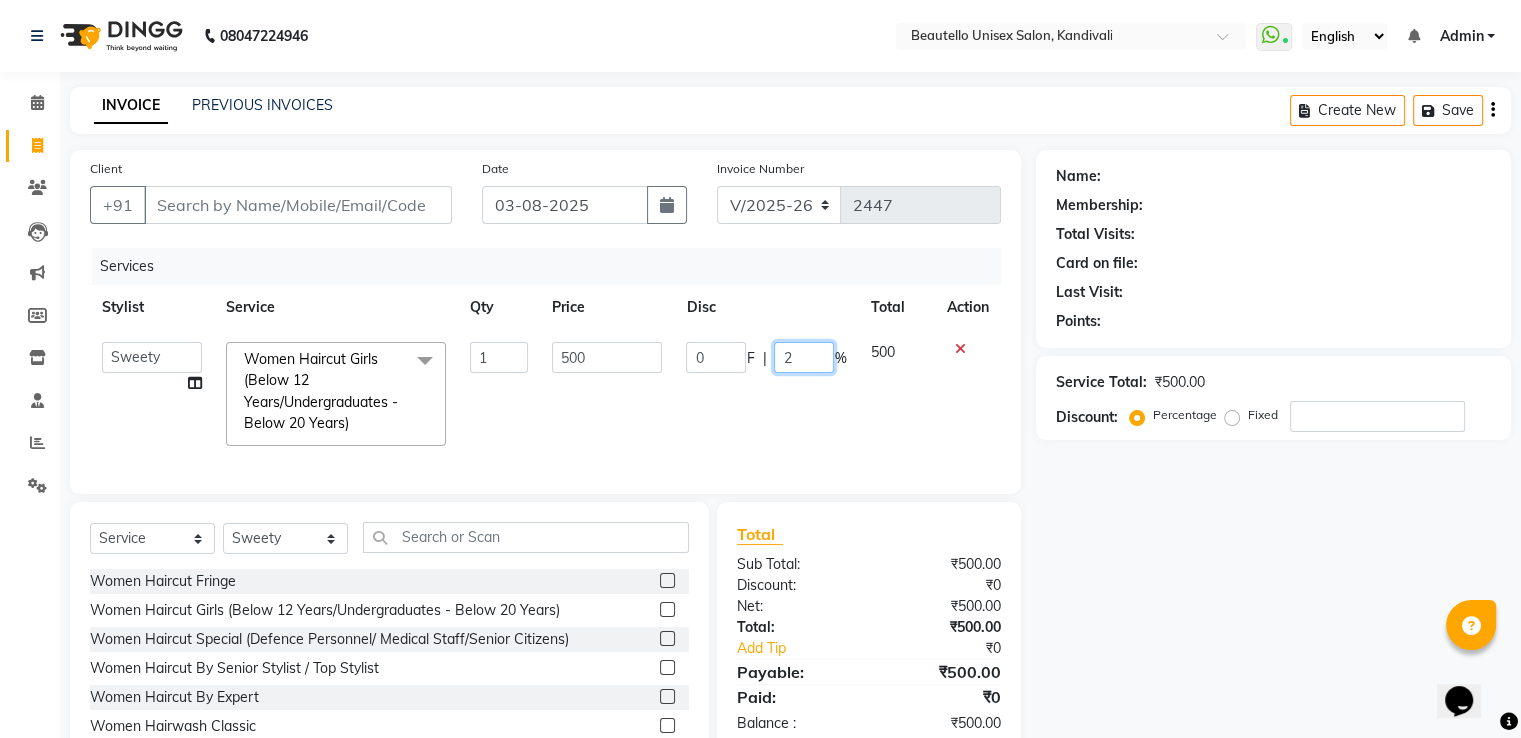 type on "20" 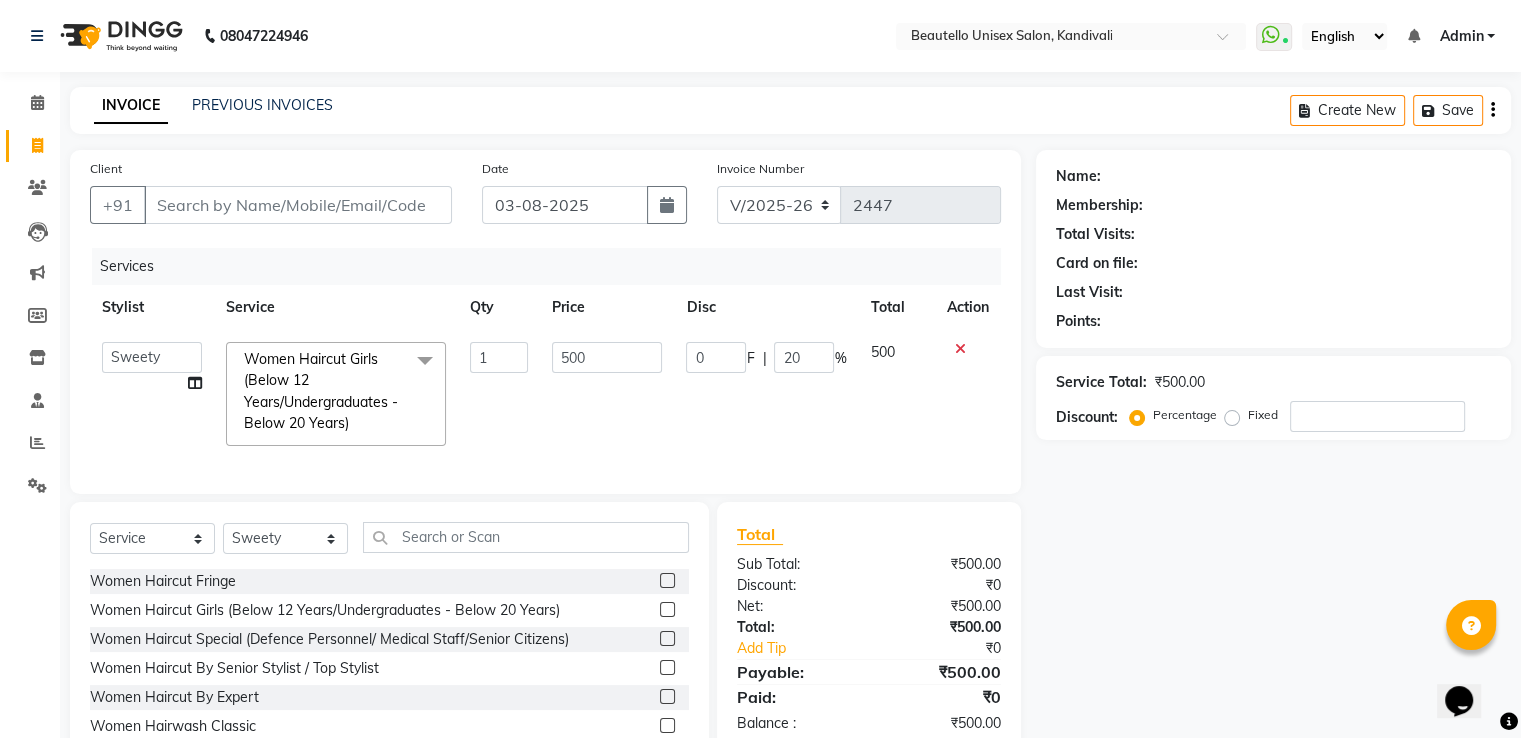 click on "Services" 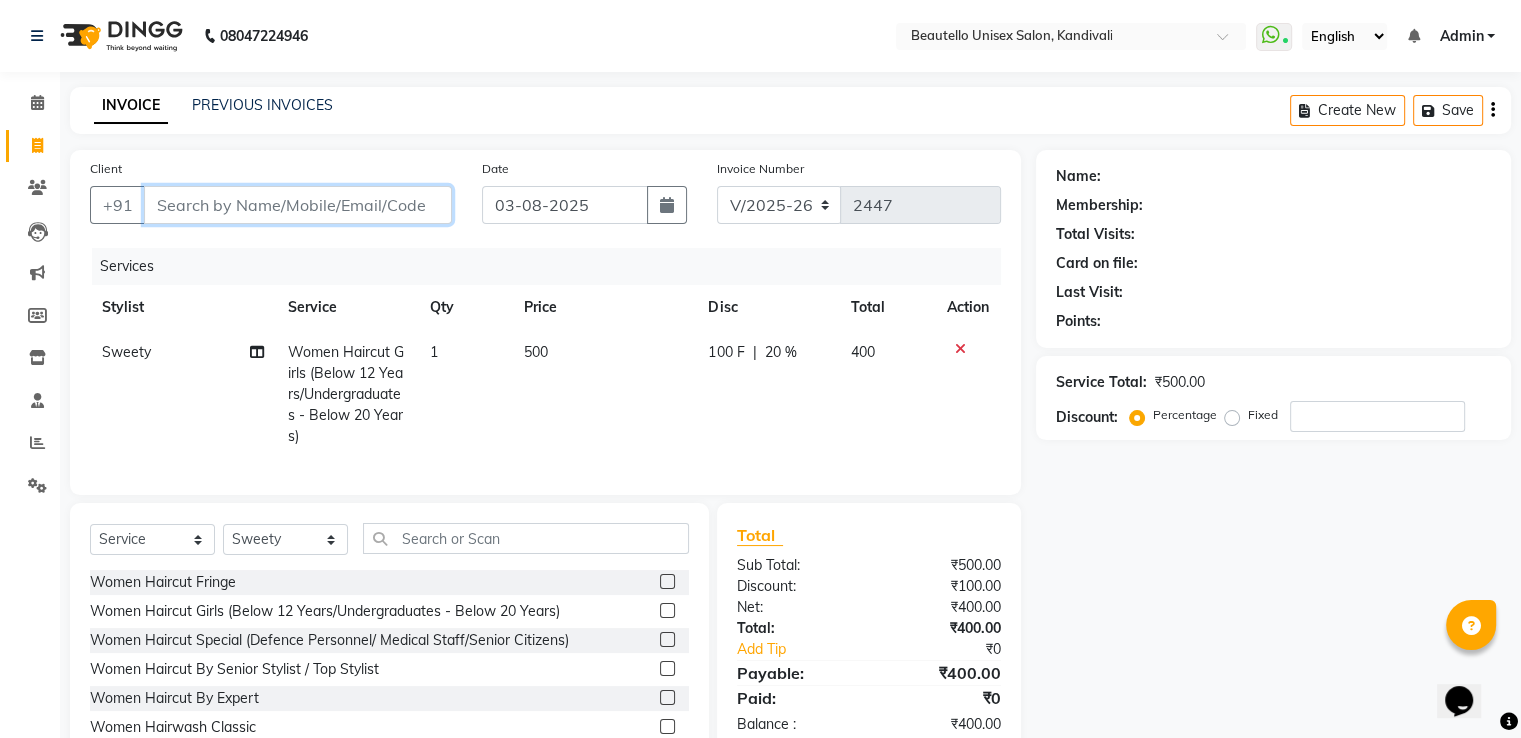 click on "Client" at bounding box center (298, 205) 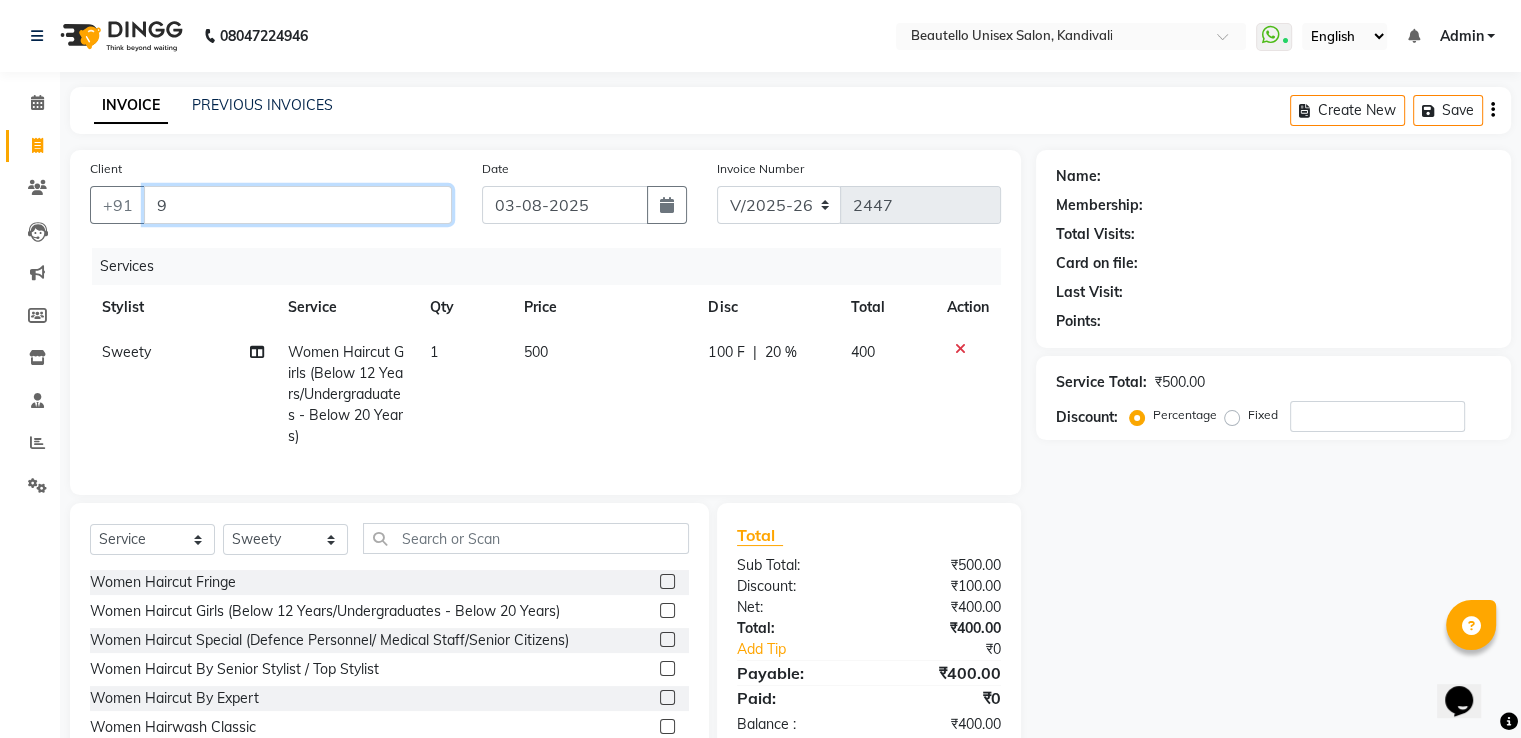type on "0" 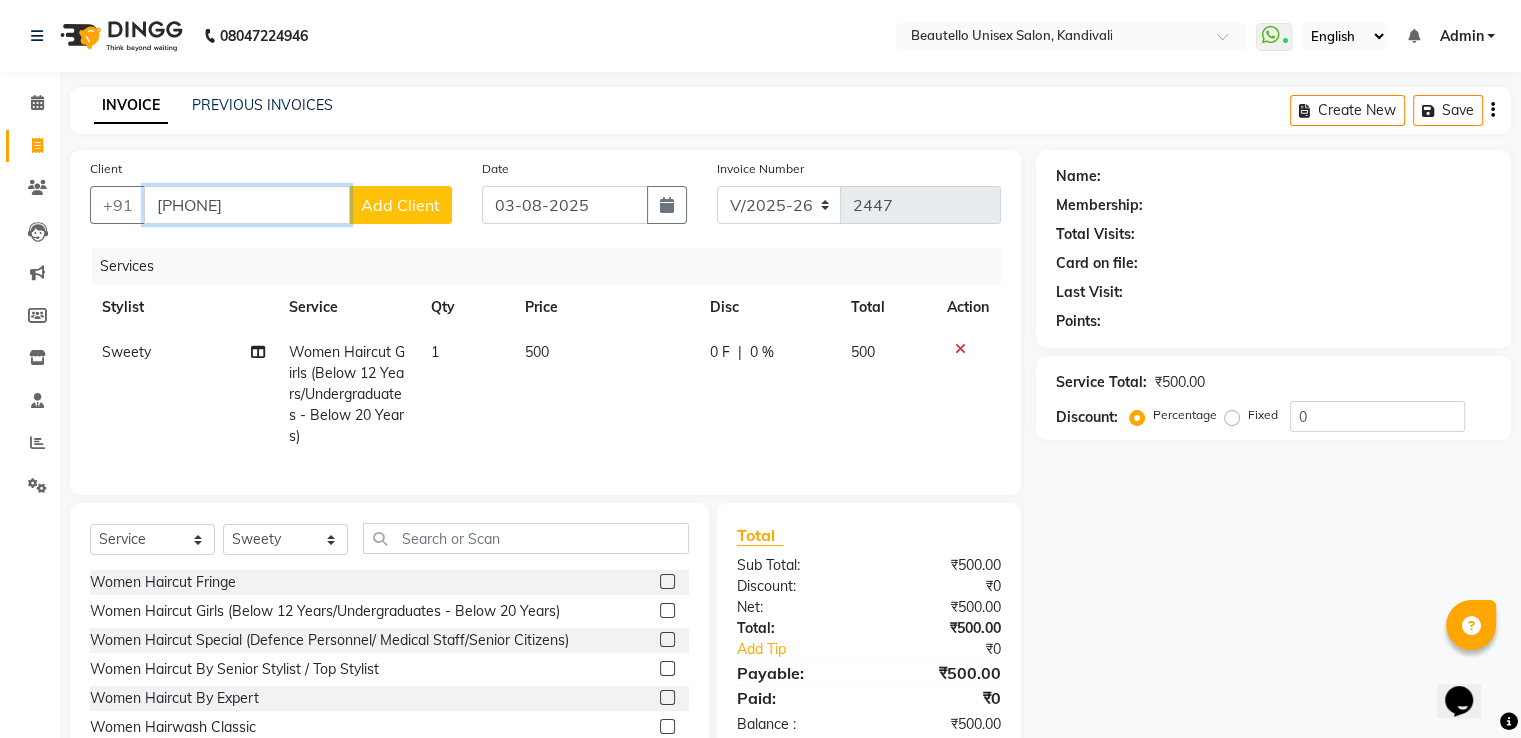 type on "[PHONE]" 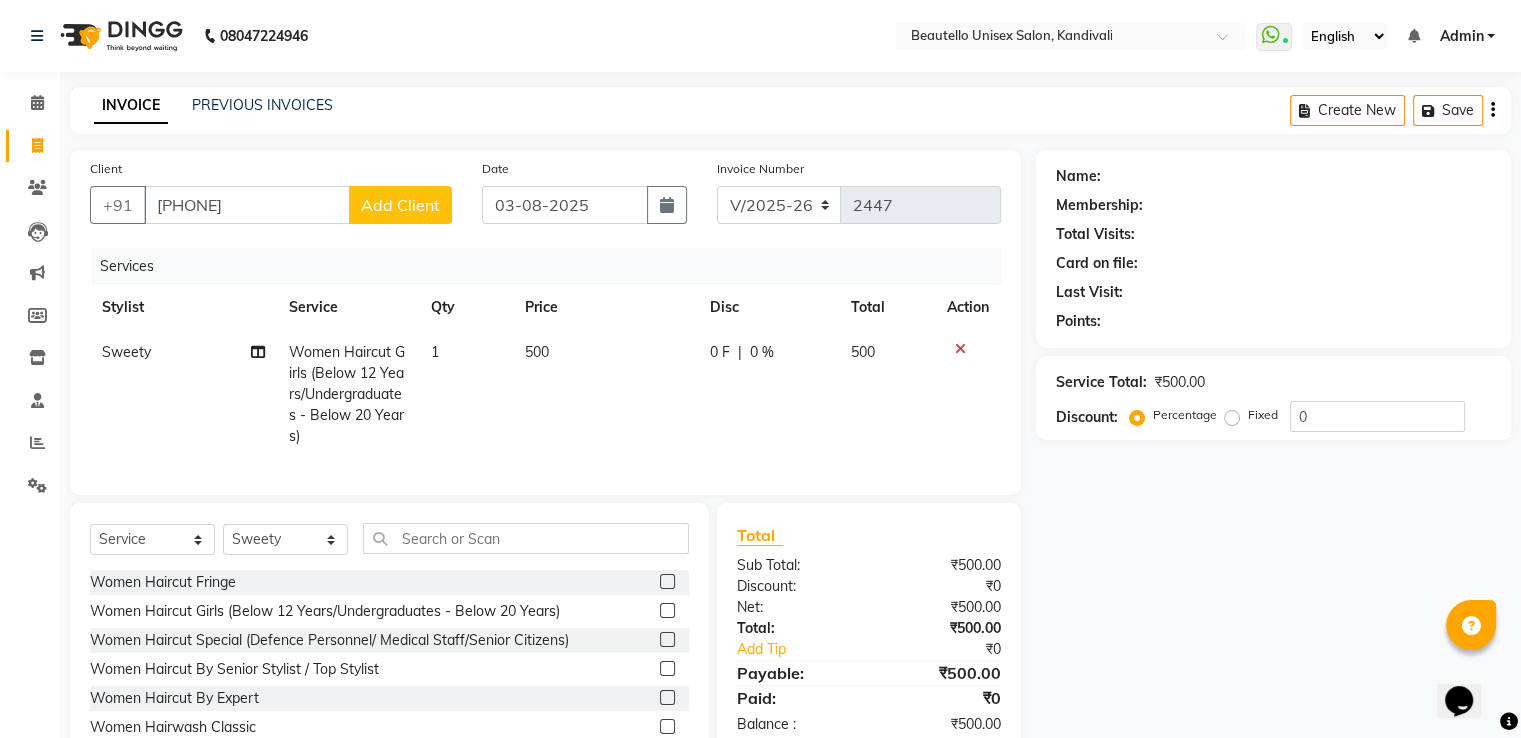 click on "Add Client" 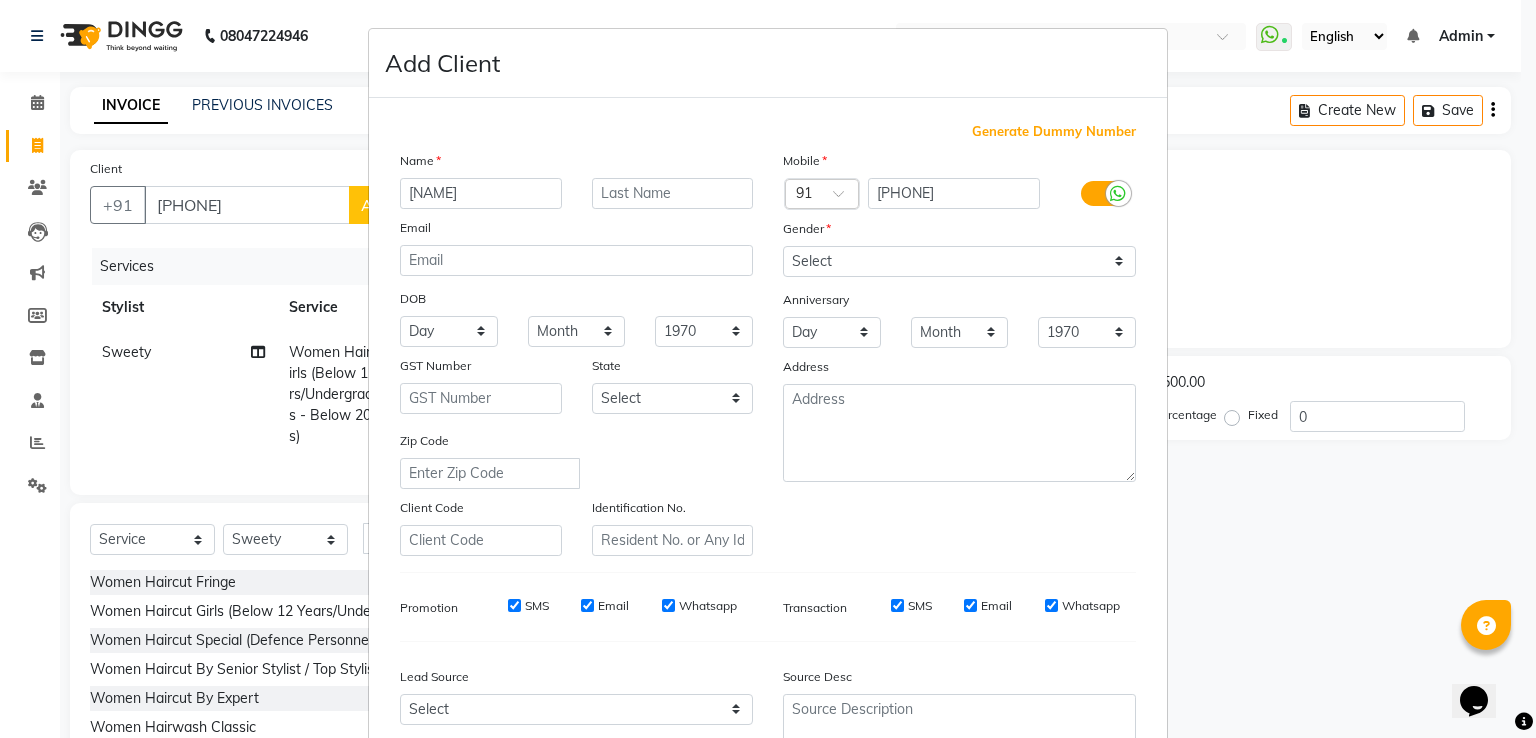 type on "[NAME]" 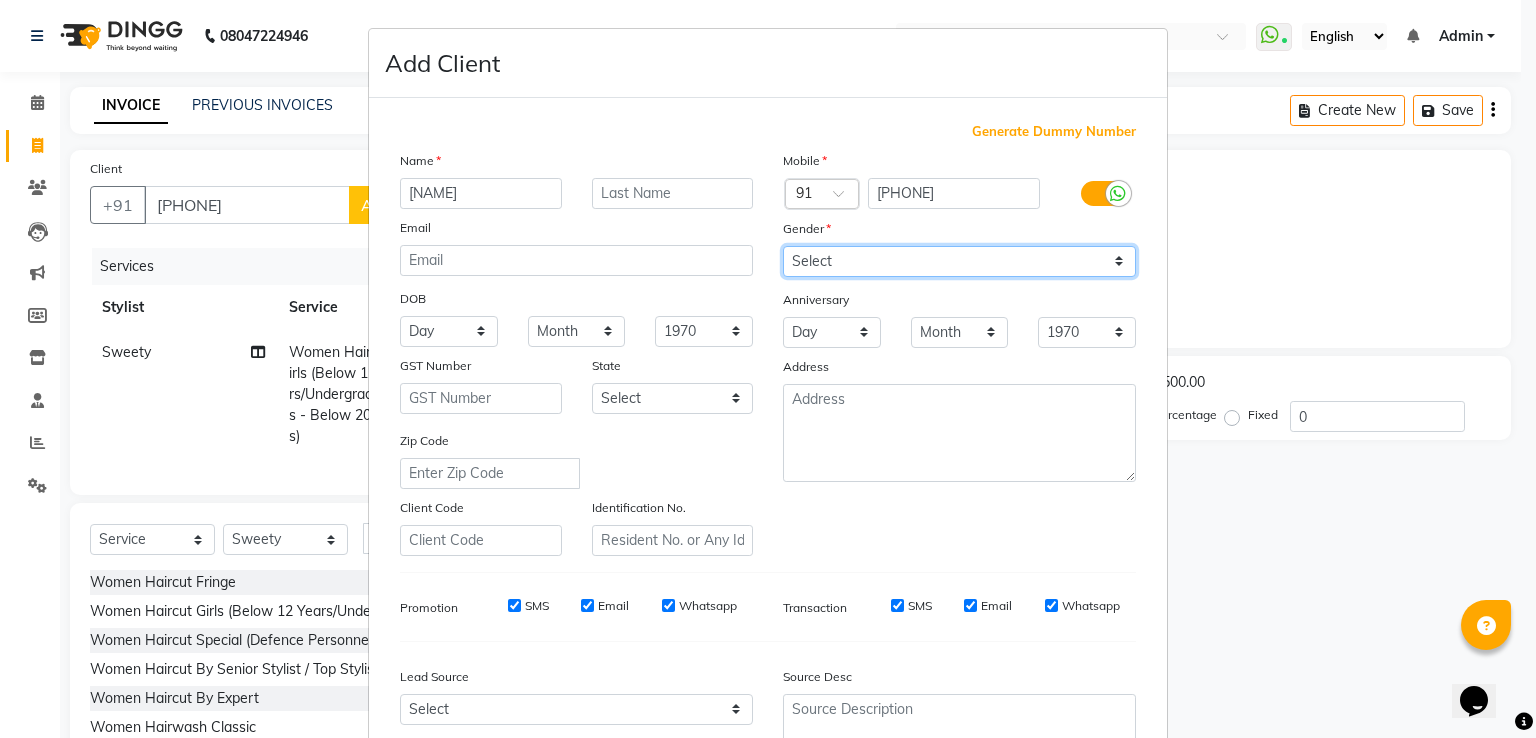 click on "Select Male Female Other Prefer Not To Say" at bounding box center [959, 261] 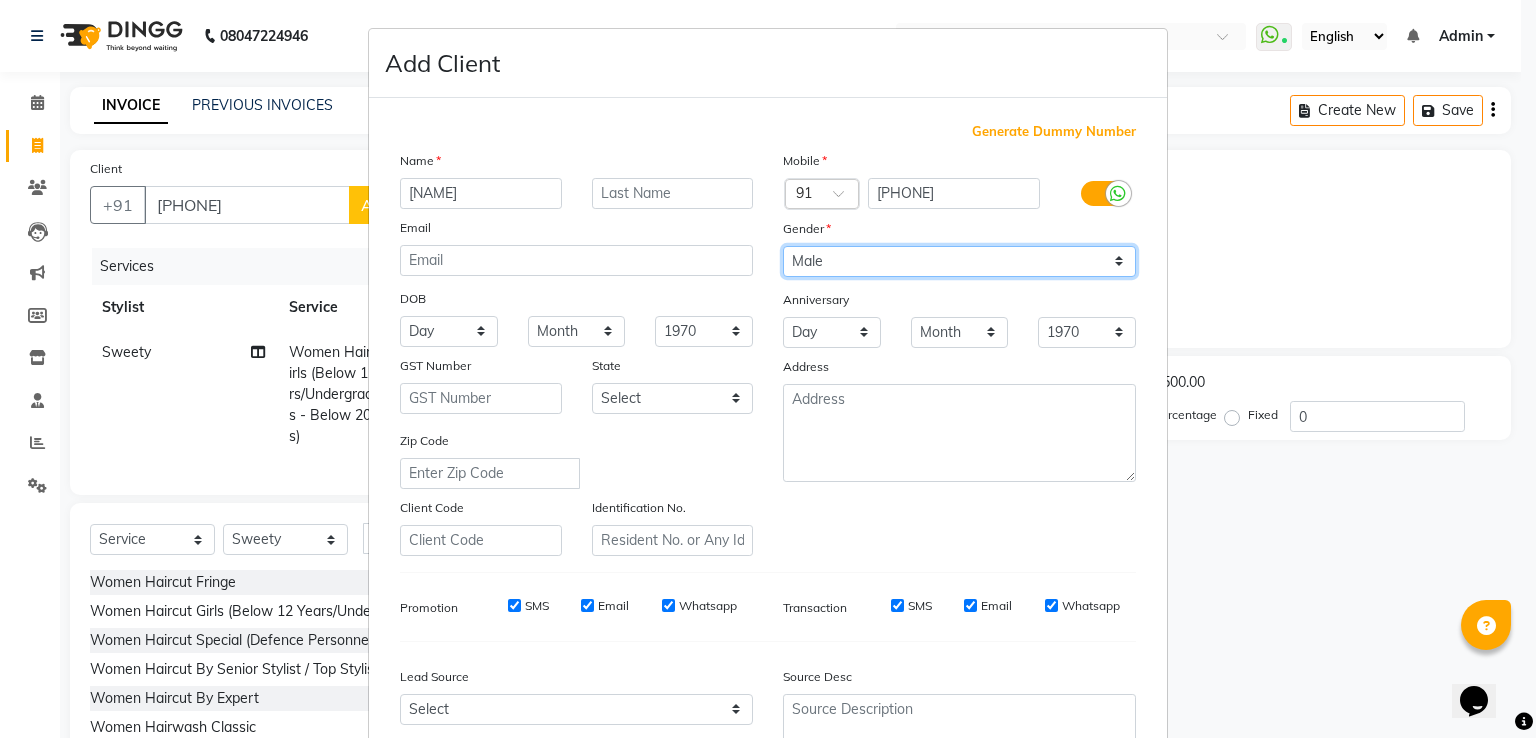 click on "Select Male Female Other Prefer Not To Say" at bounding box center [959, 261] 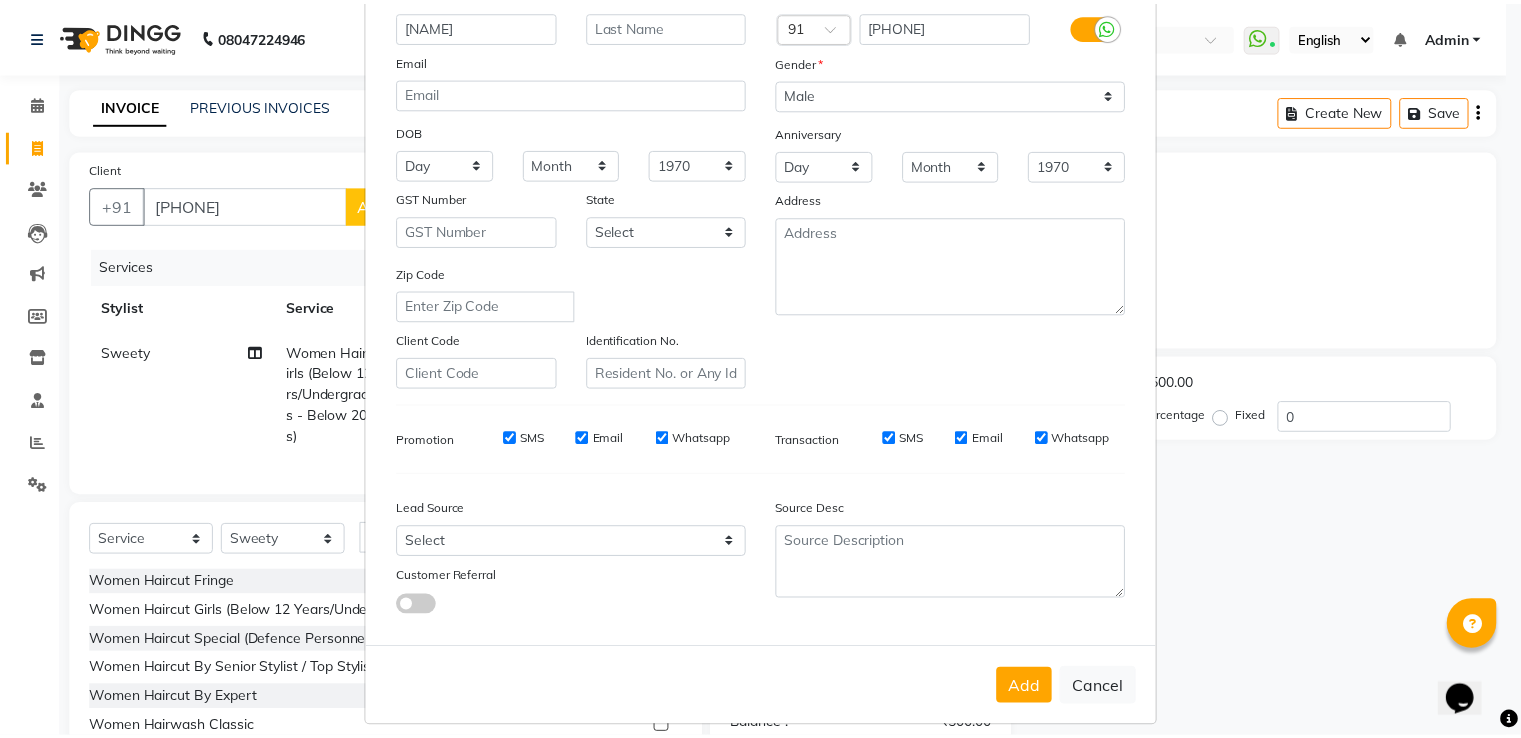 scroll, scrollTop: 183, scrollLeft: 0, axis: vertical 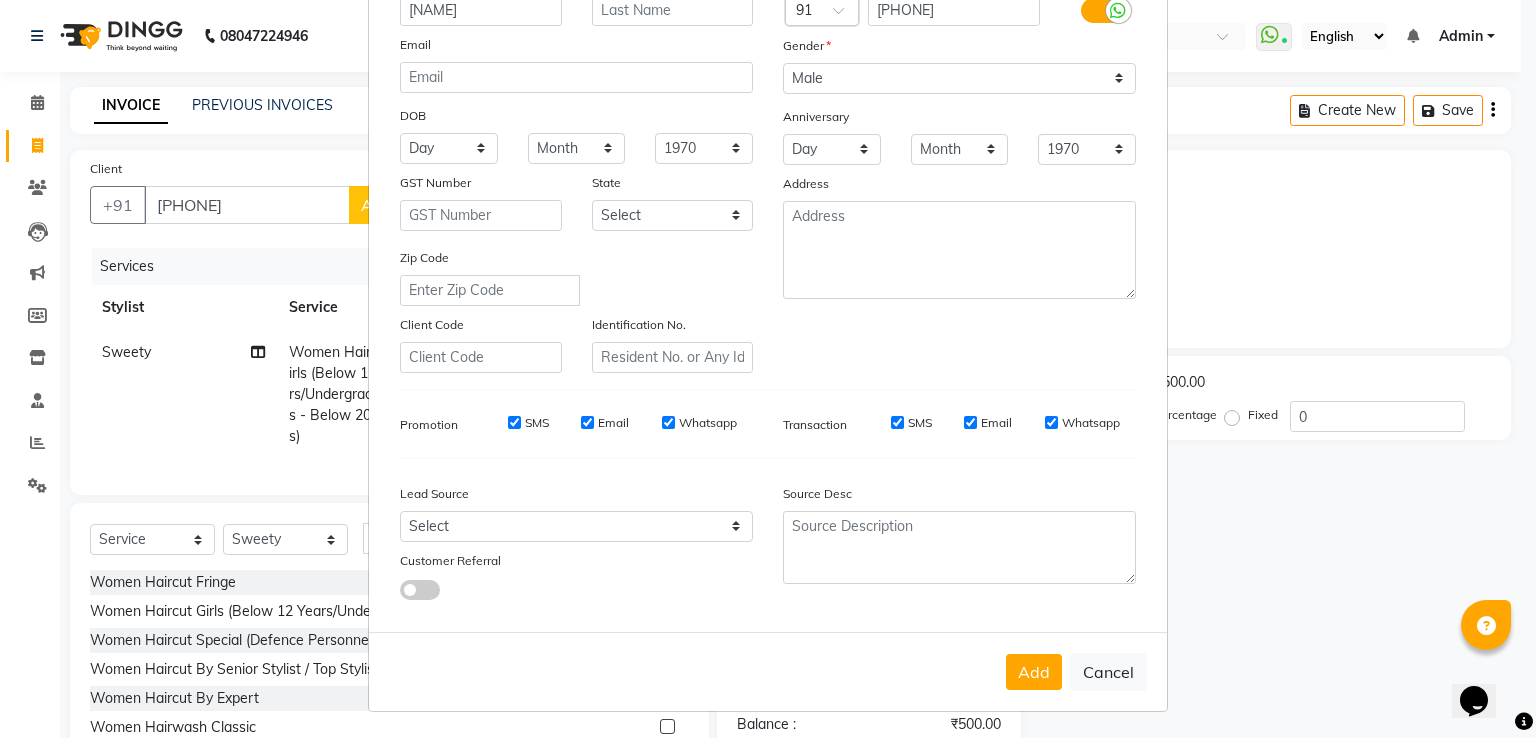 click on "Add" at bounding box center (1034, 672) 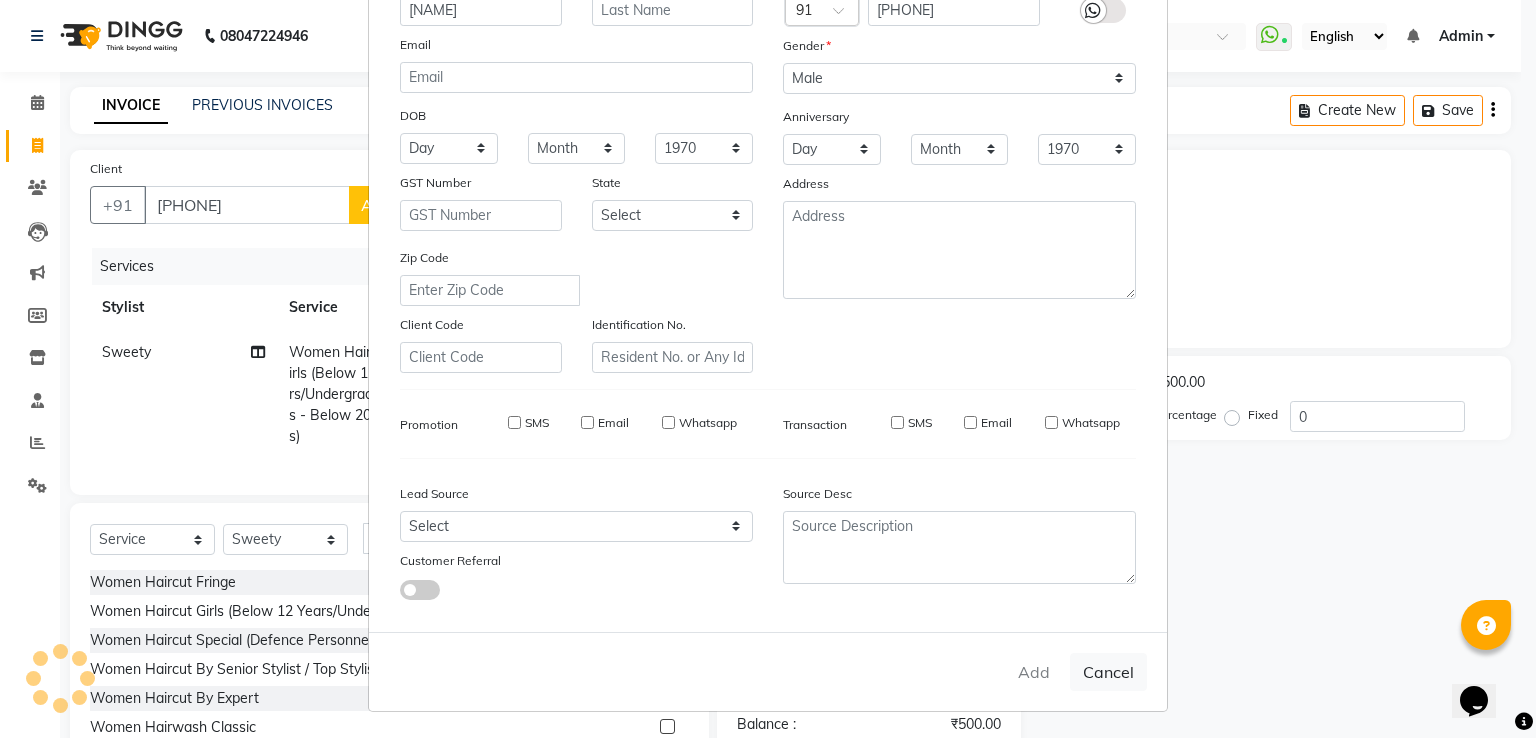 type 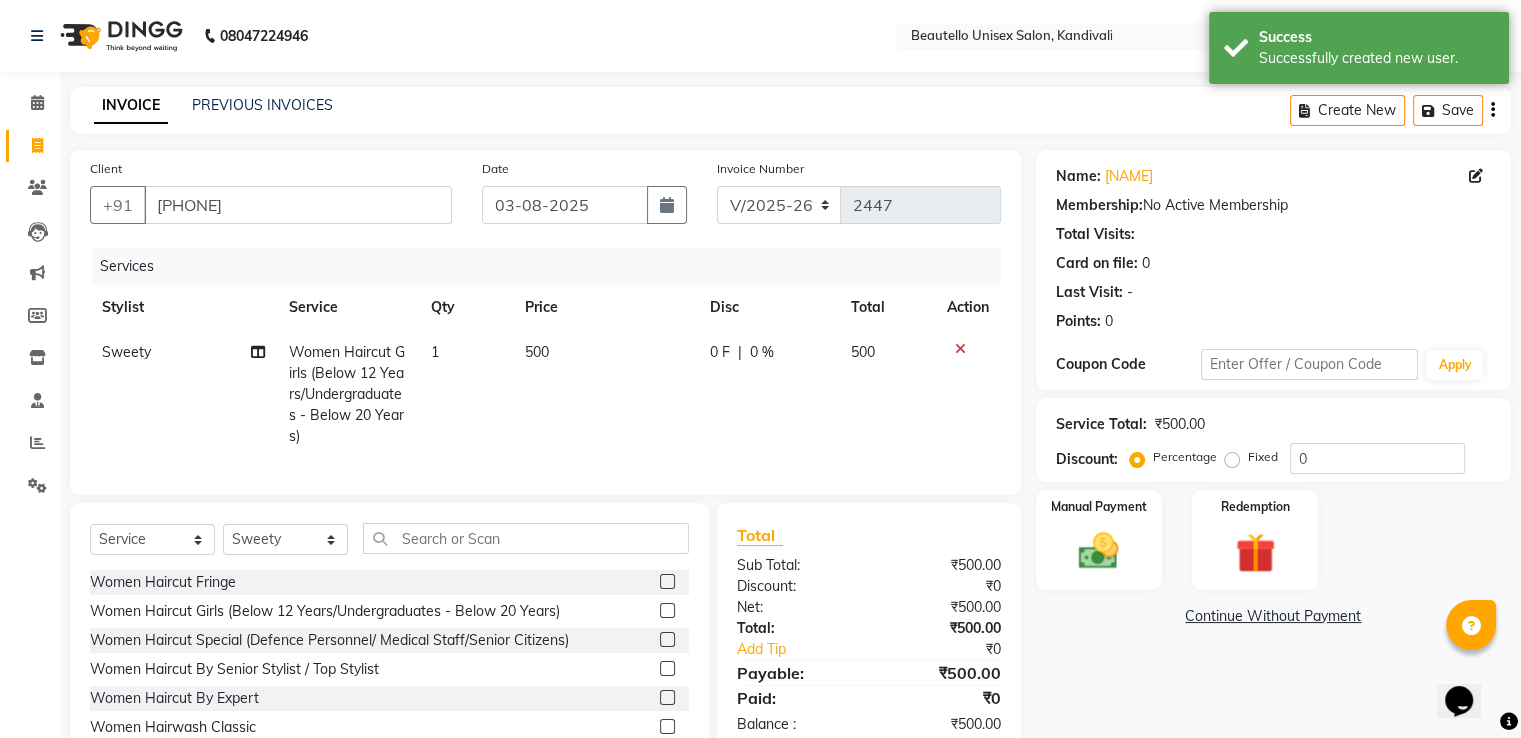 click on "0 %" 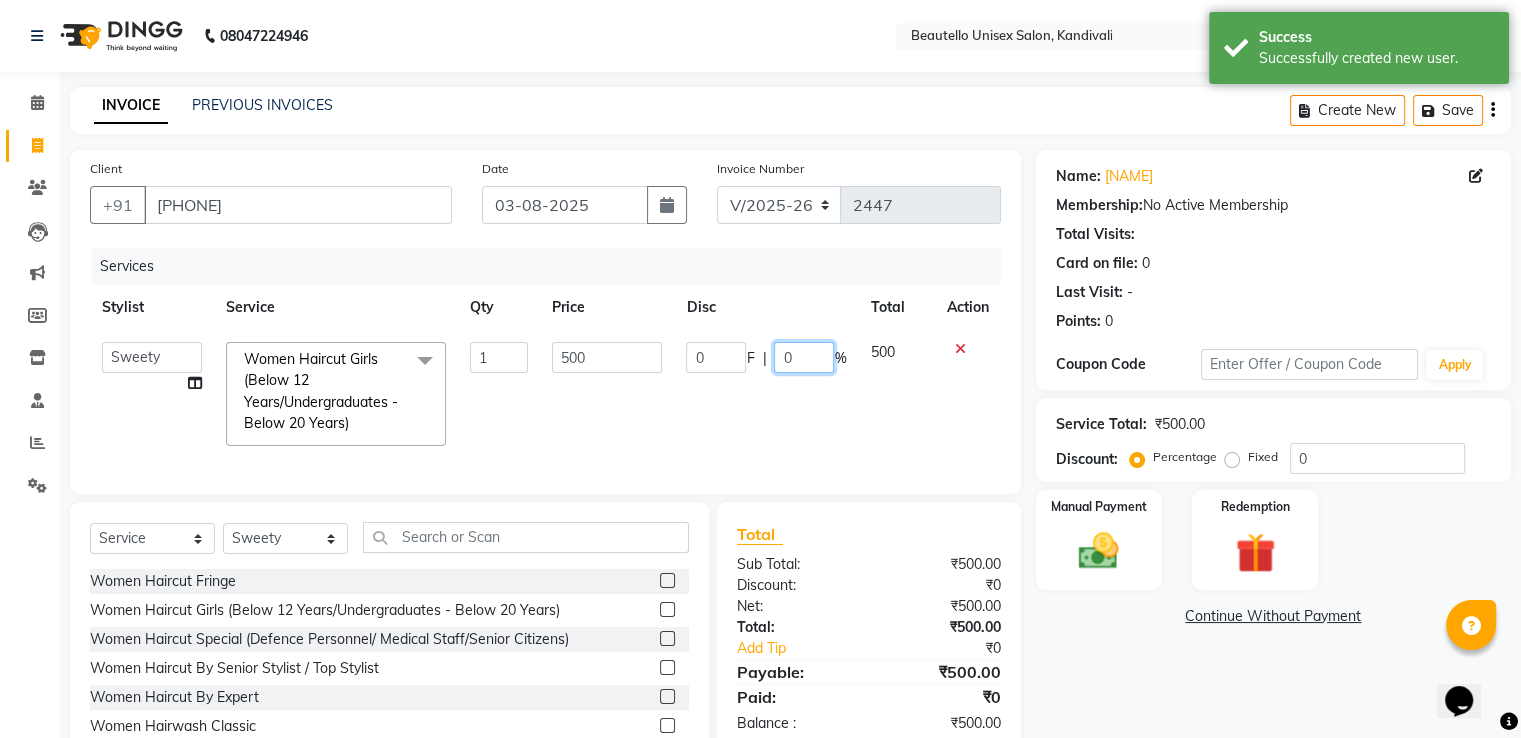 click on "0 F | 0 %" 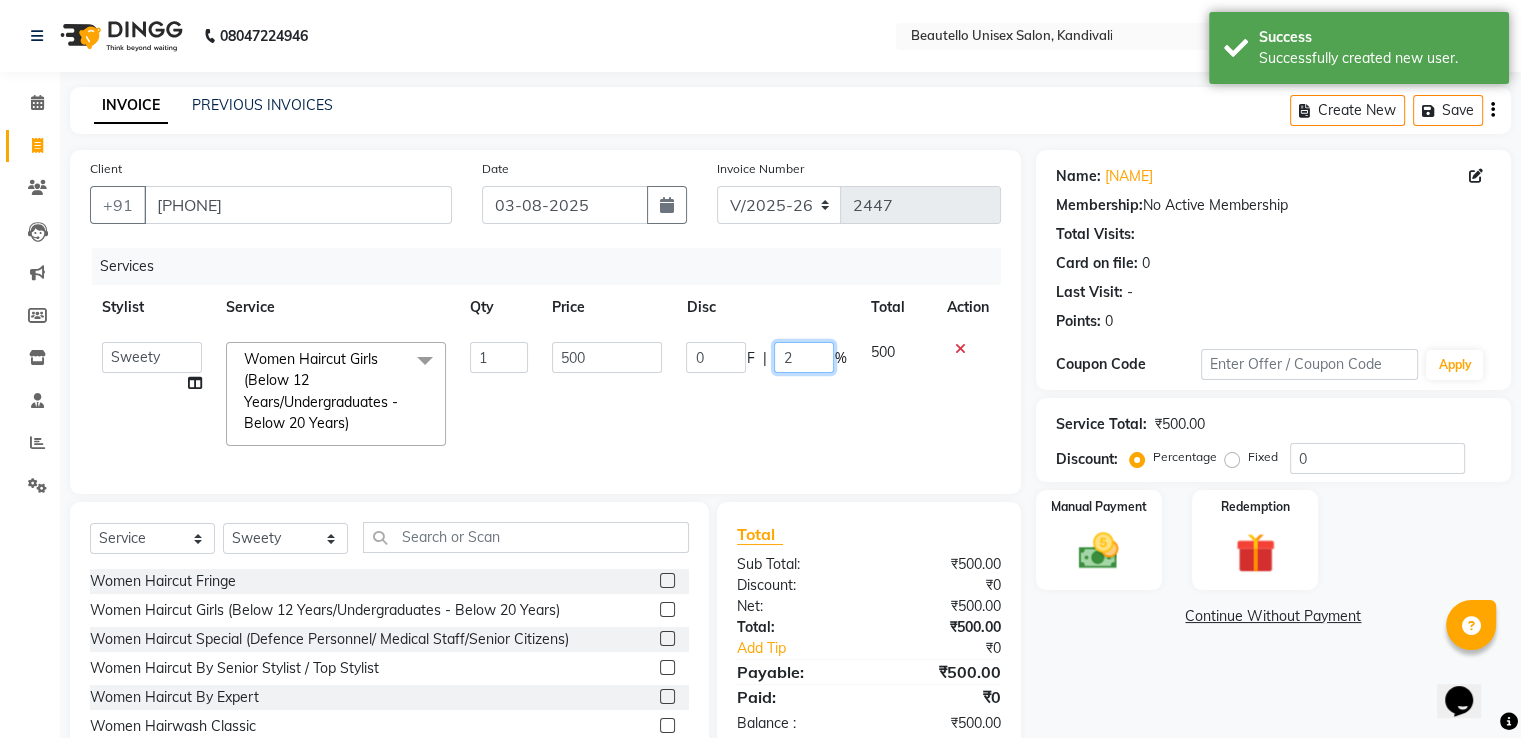type on "20" 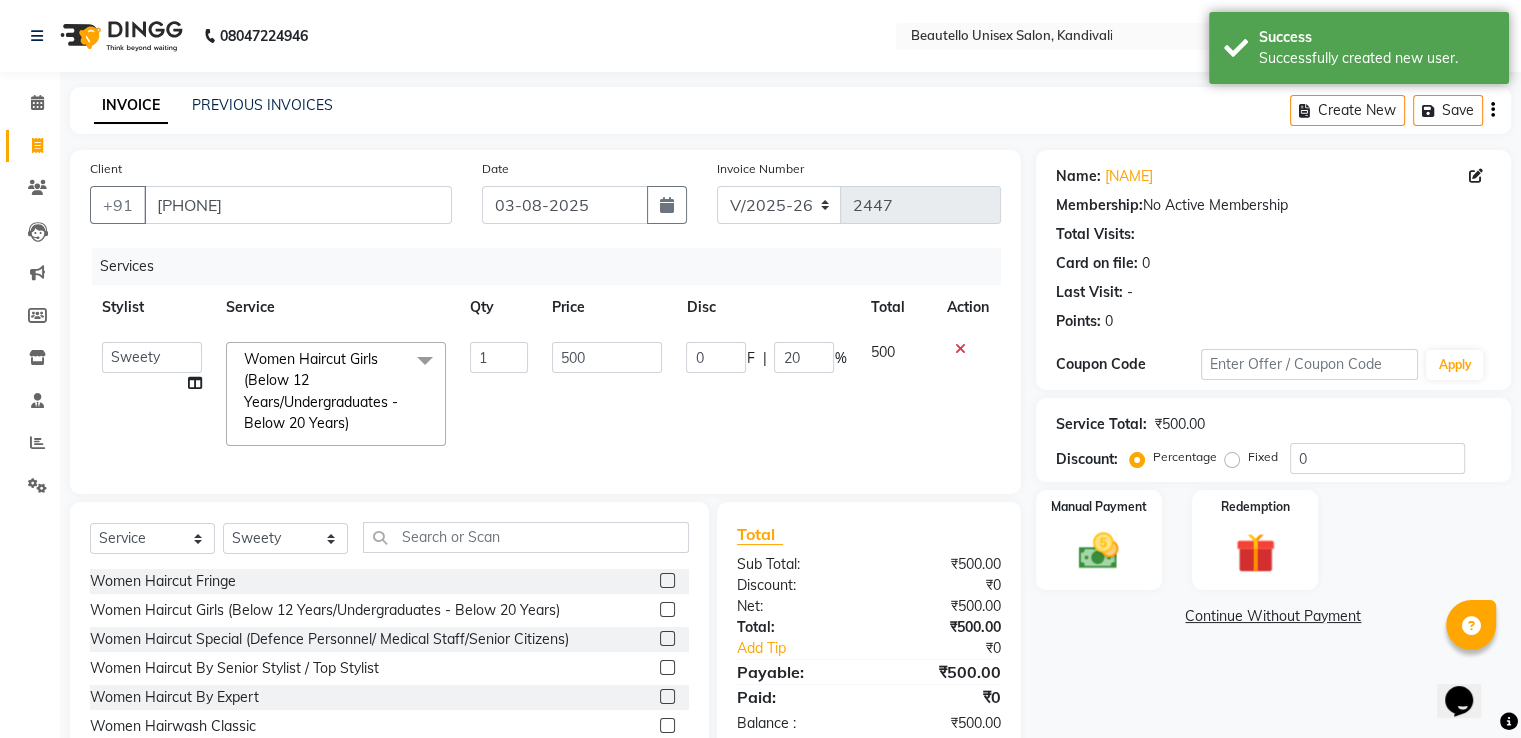 click on "Services" 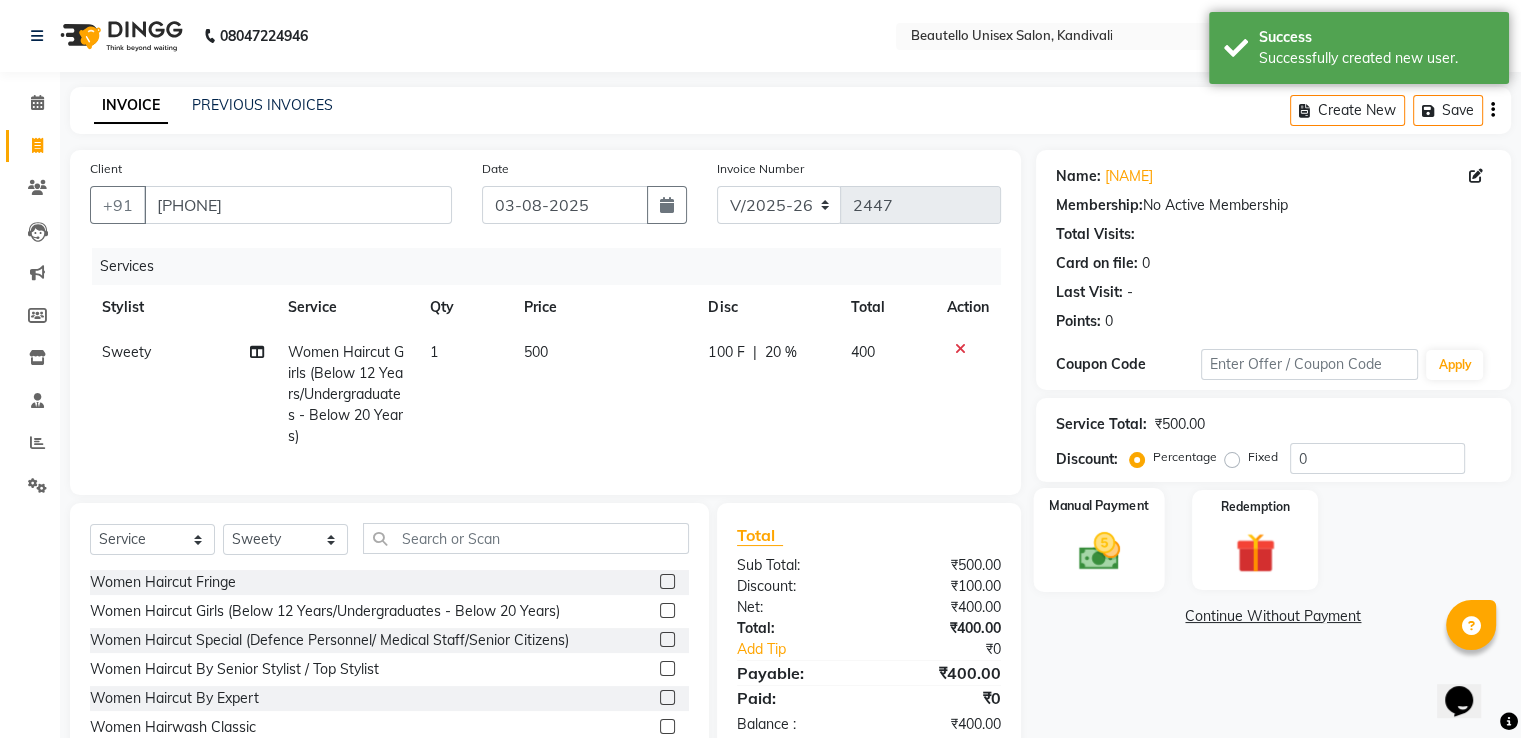 click 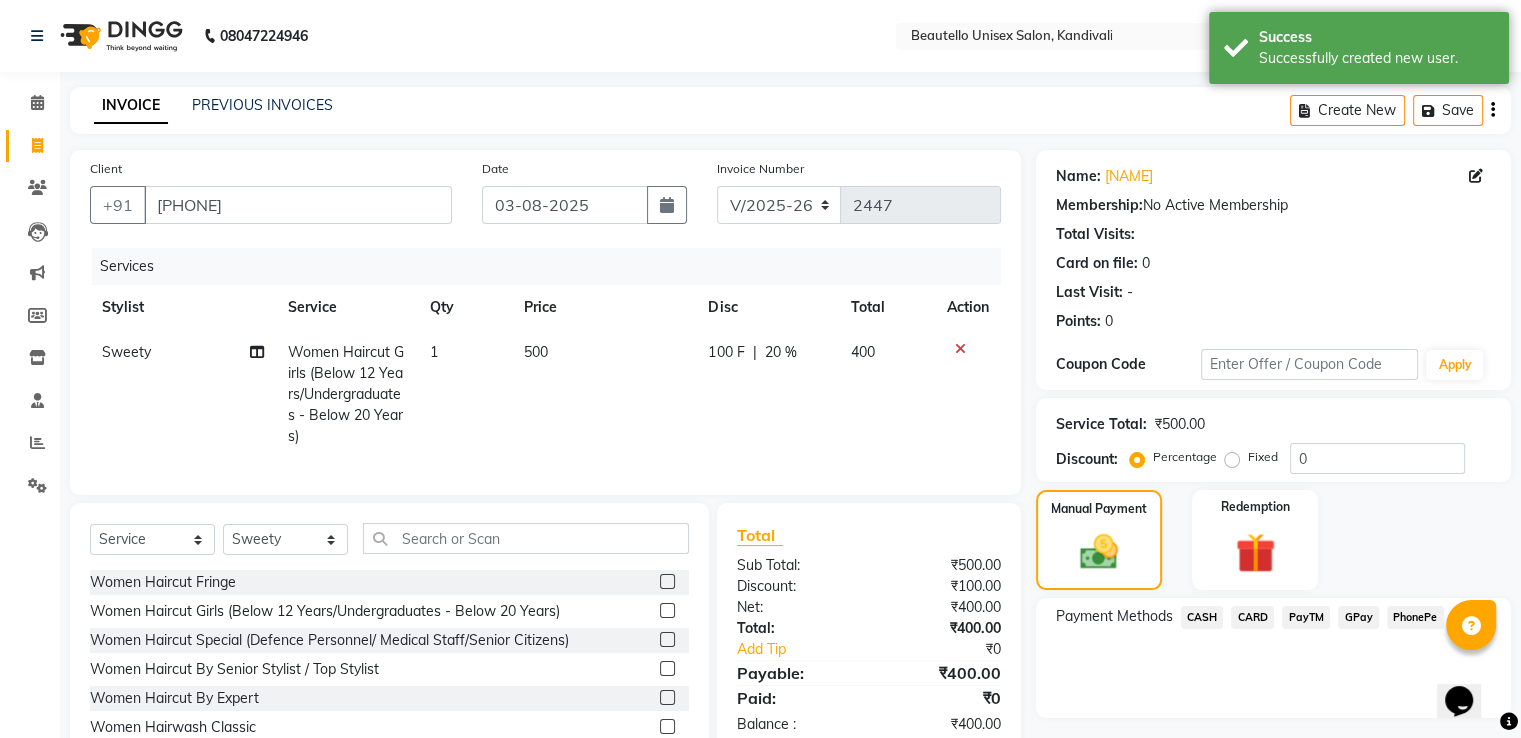 click on "PayTM" 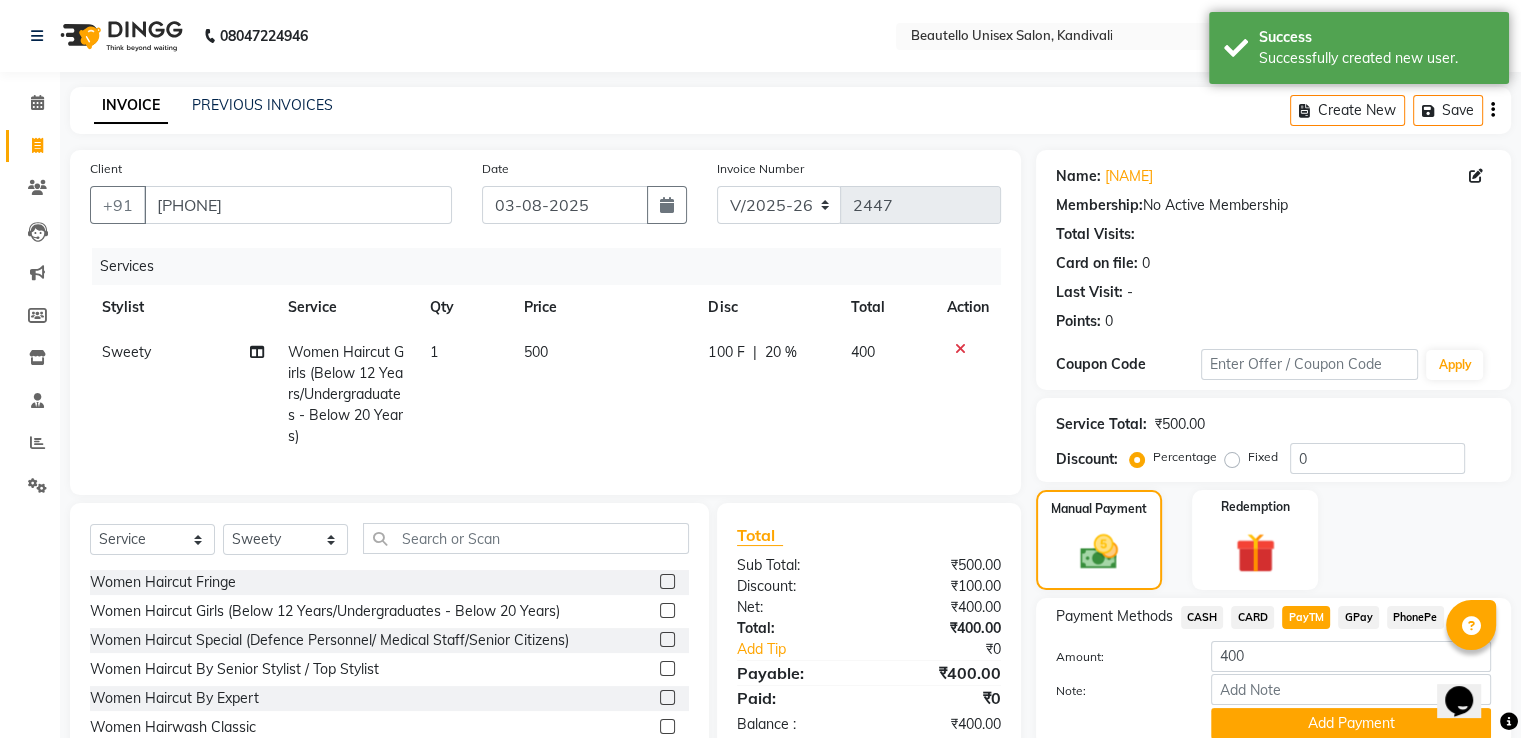 scroll, scrollTop: 106, scrollLeft: 0, axis: vertical 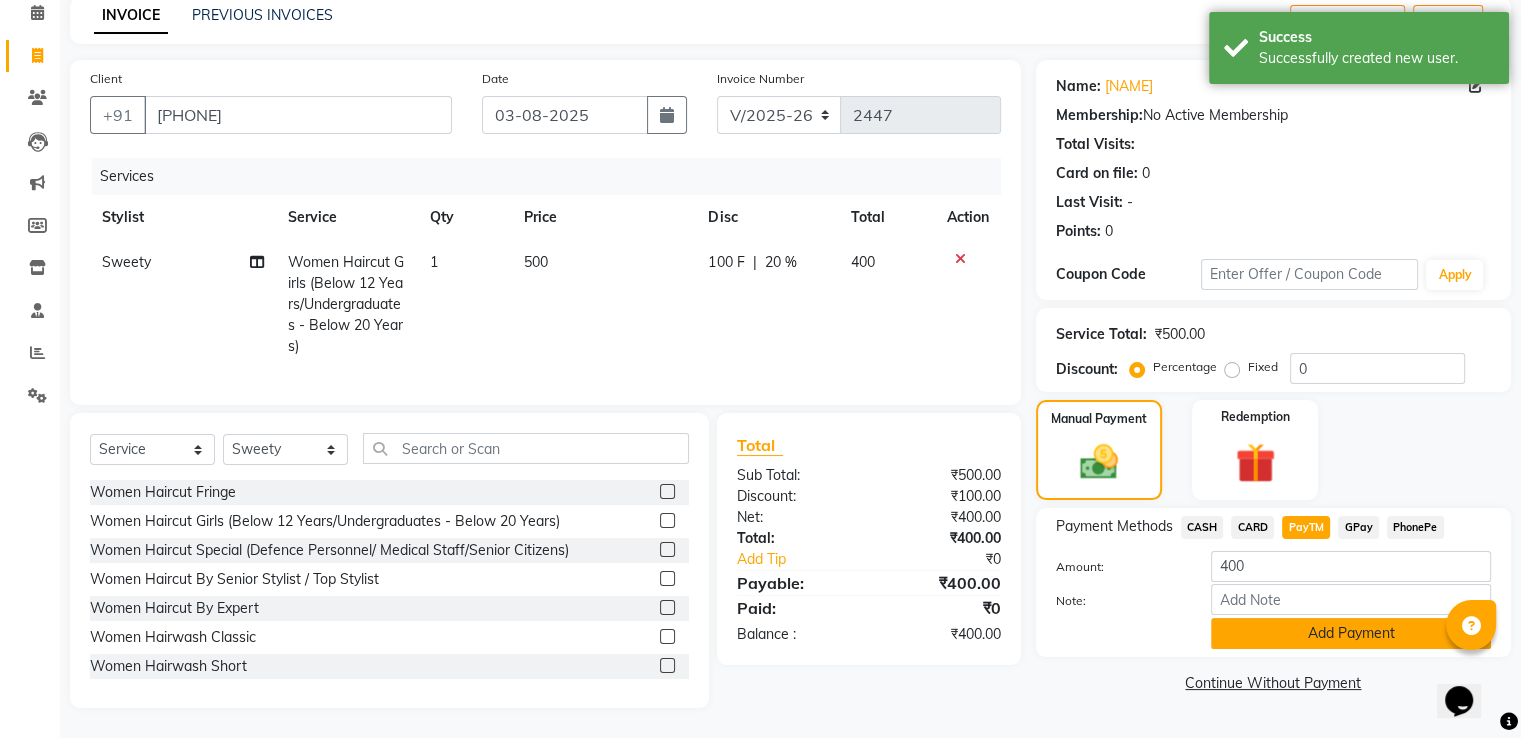 click on "Add Payment" 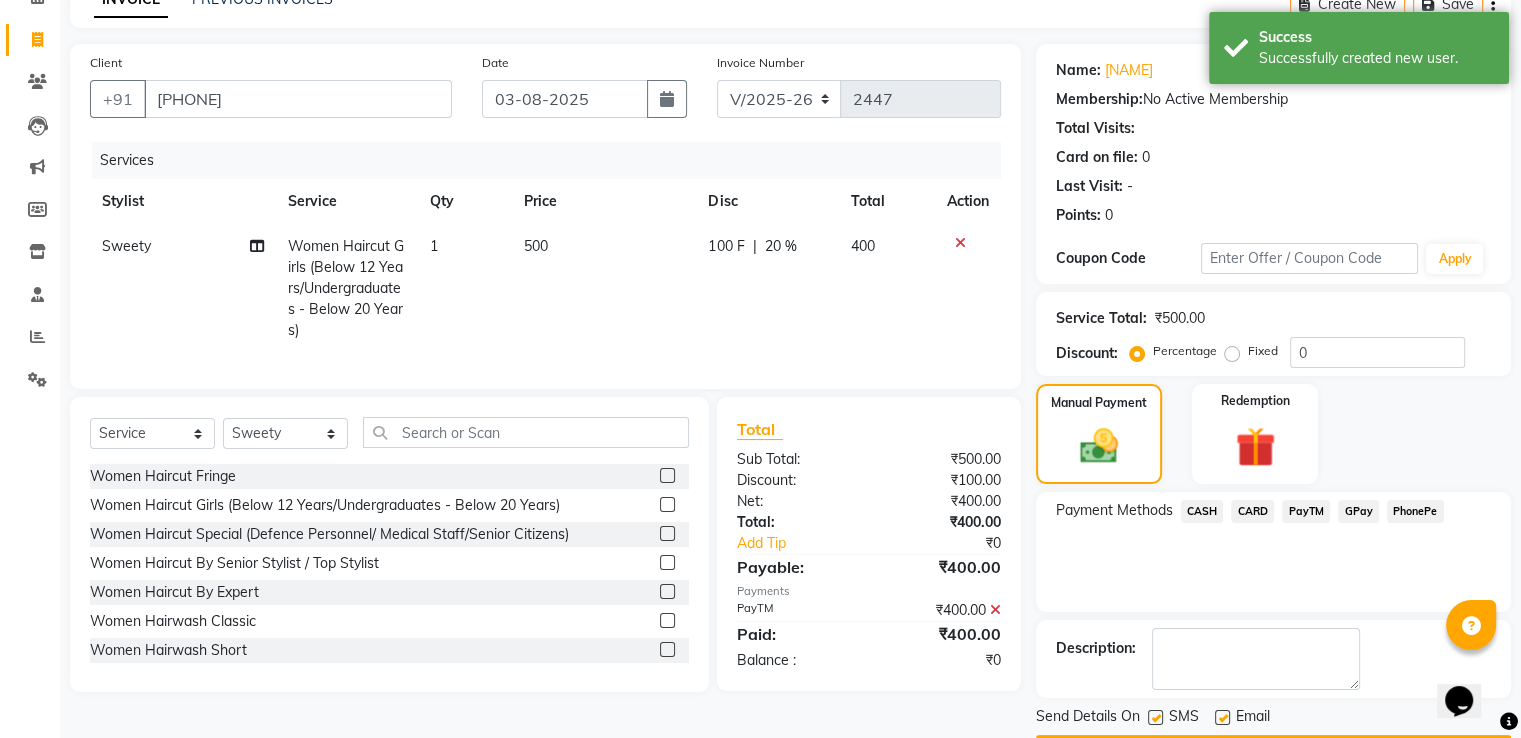 scroll, scrollTop: 163, scrollLeft: 0, axis: vertical 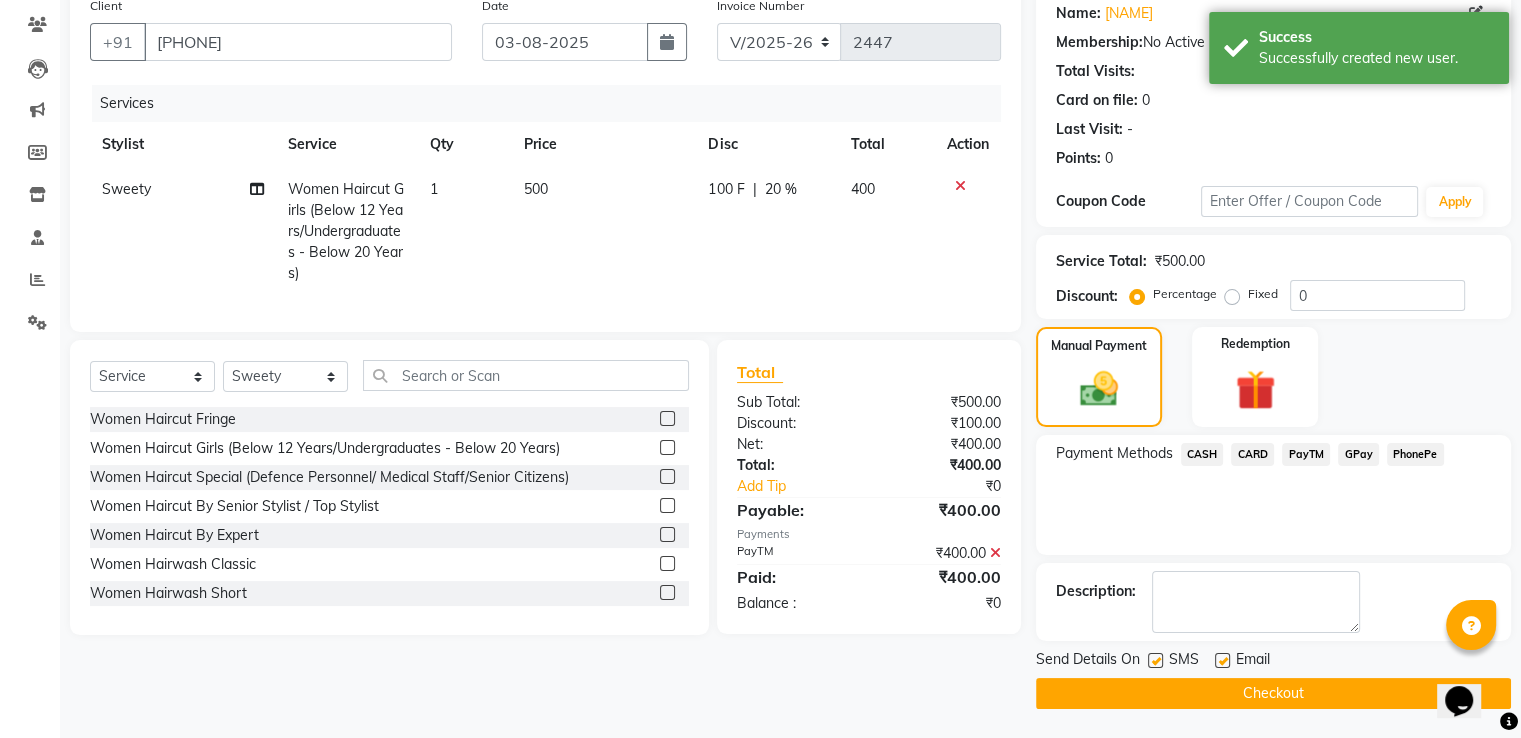 click 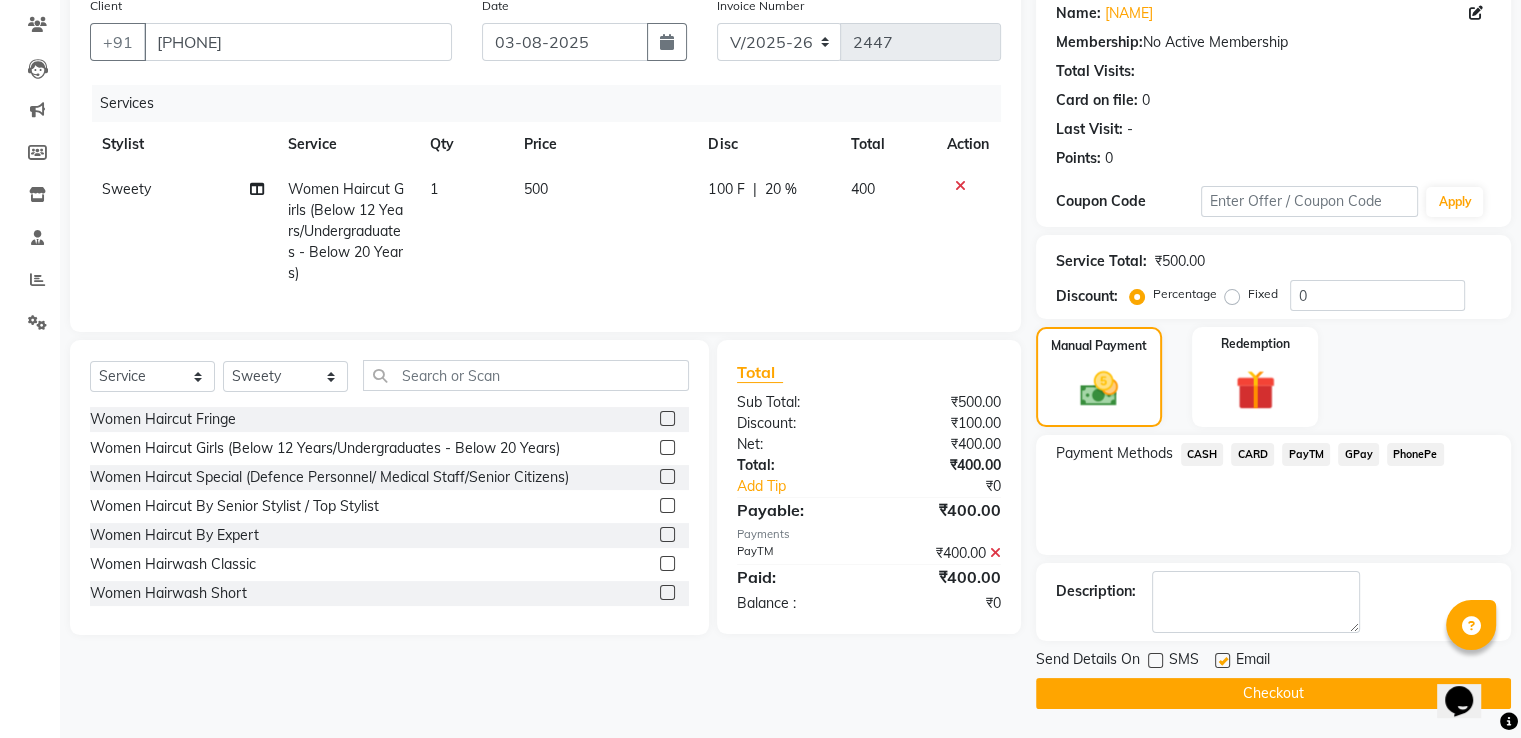 click on "Checkout" 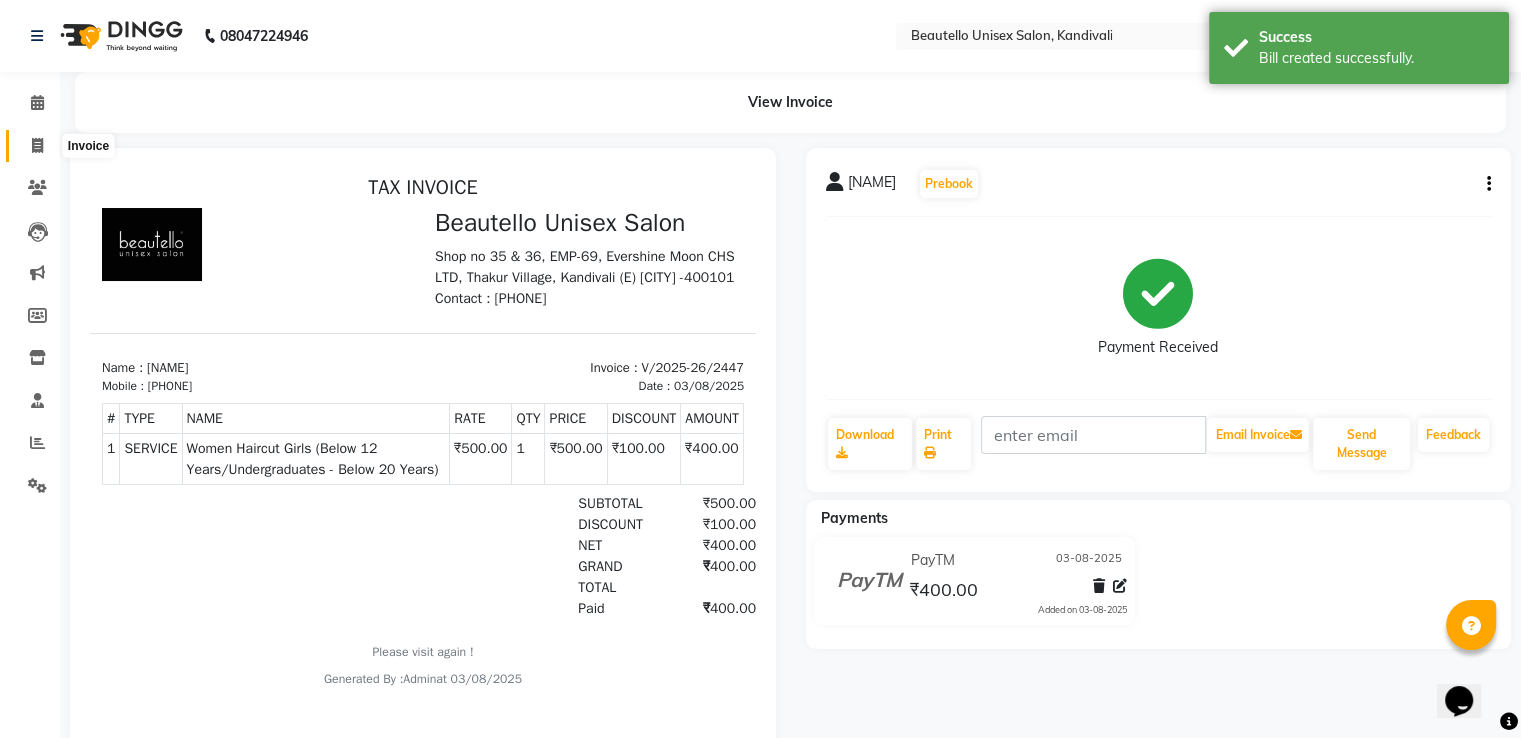 scroll, scrollTop: 0, scrollLeft: 0, axis: both 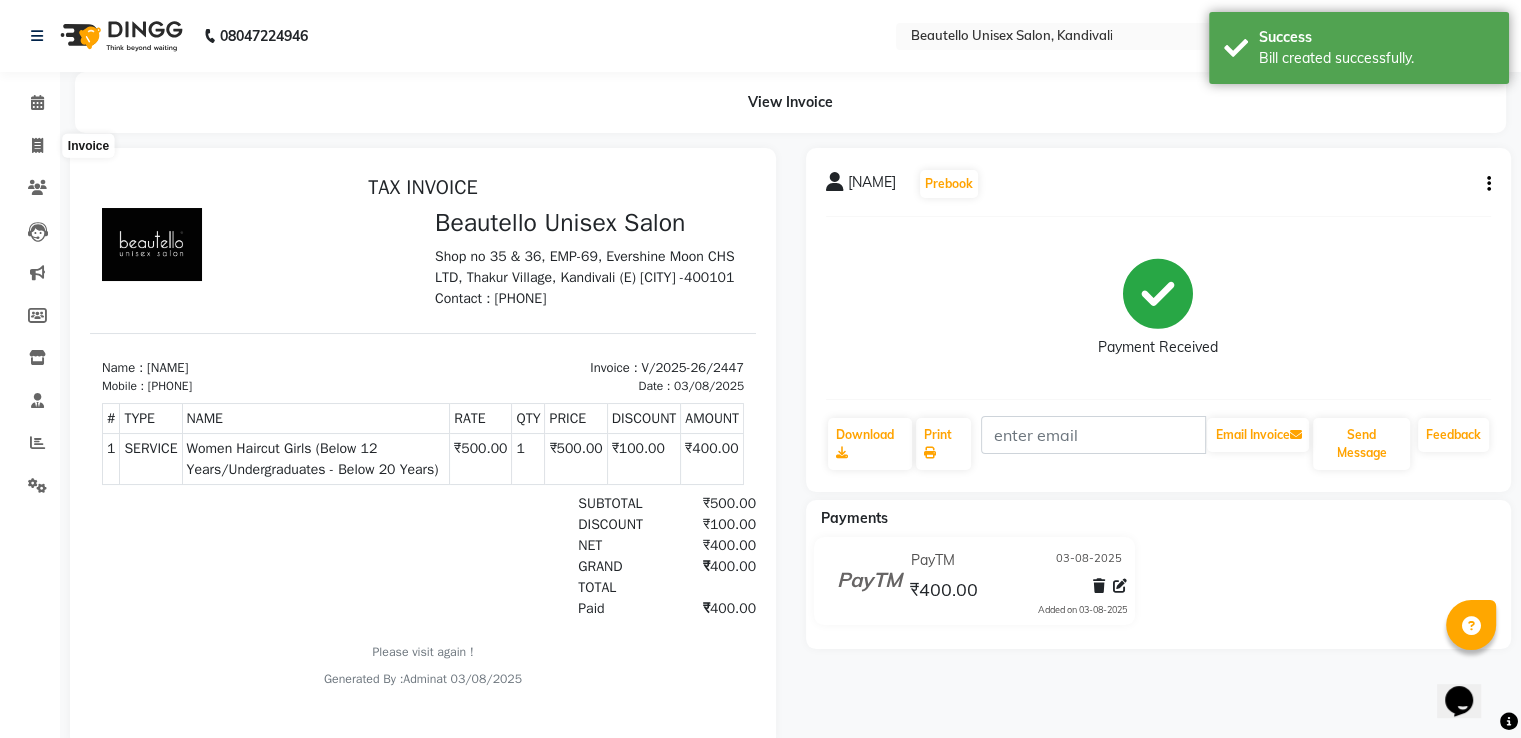 select on "5051" 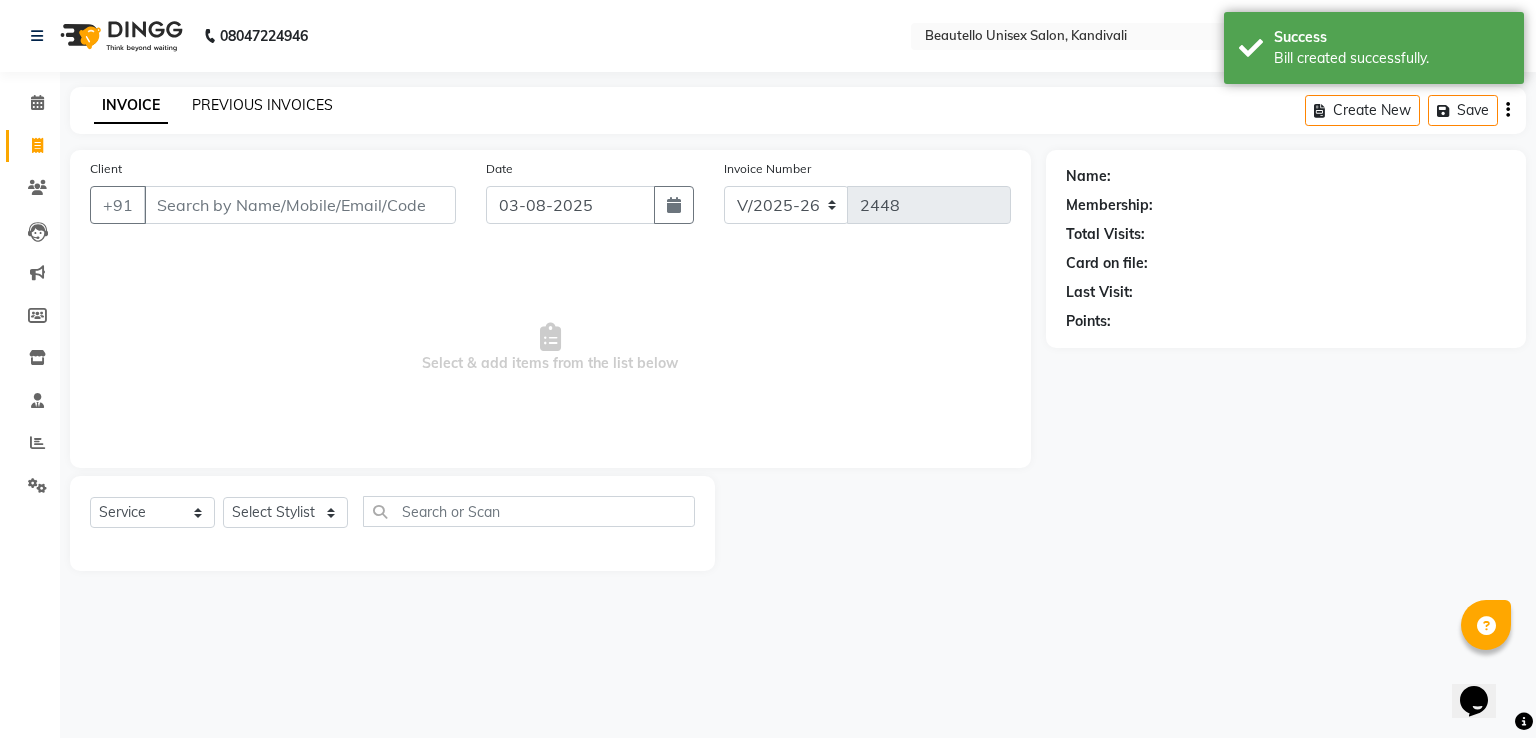 click on "PREVIOUS INVOICES" 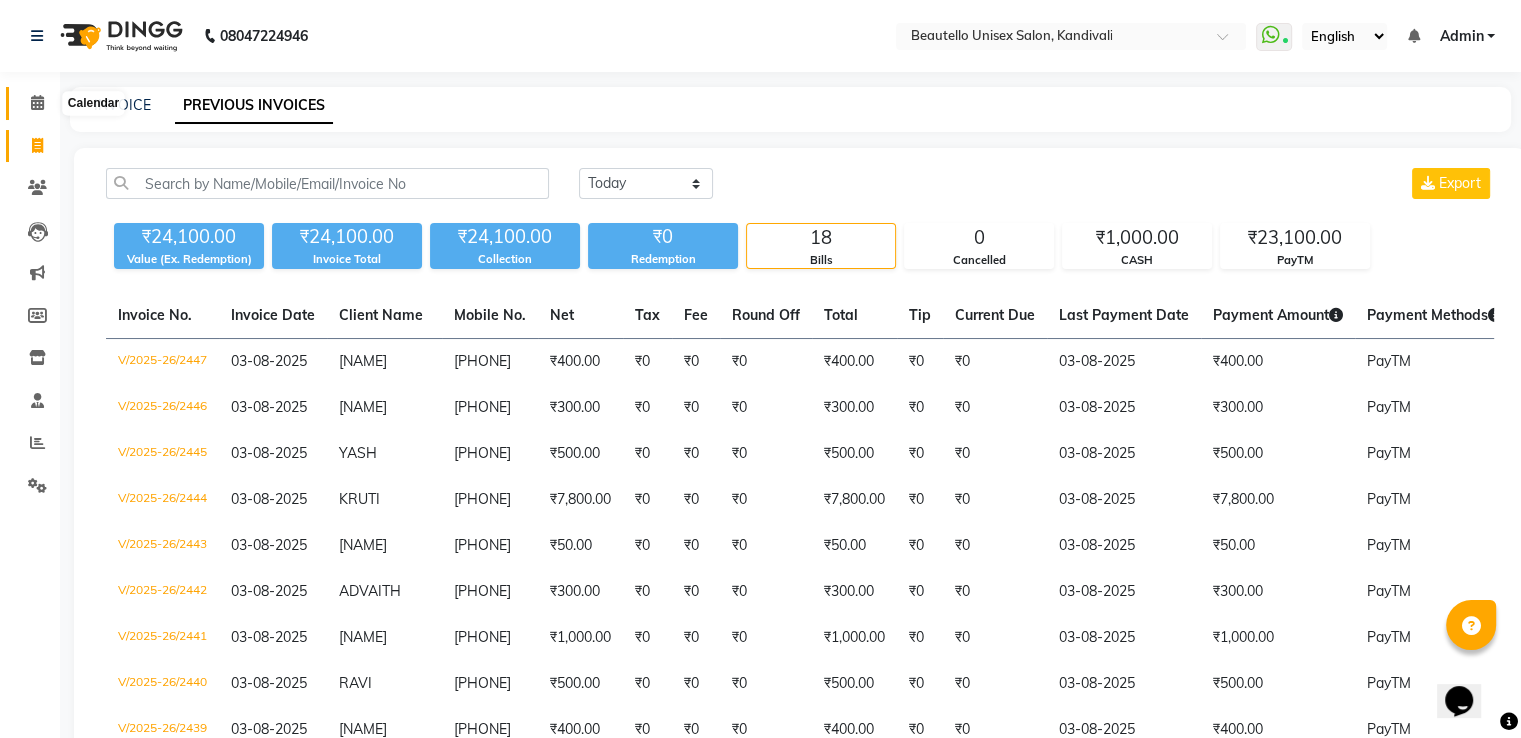 click 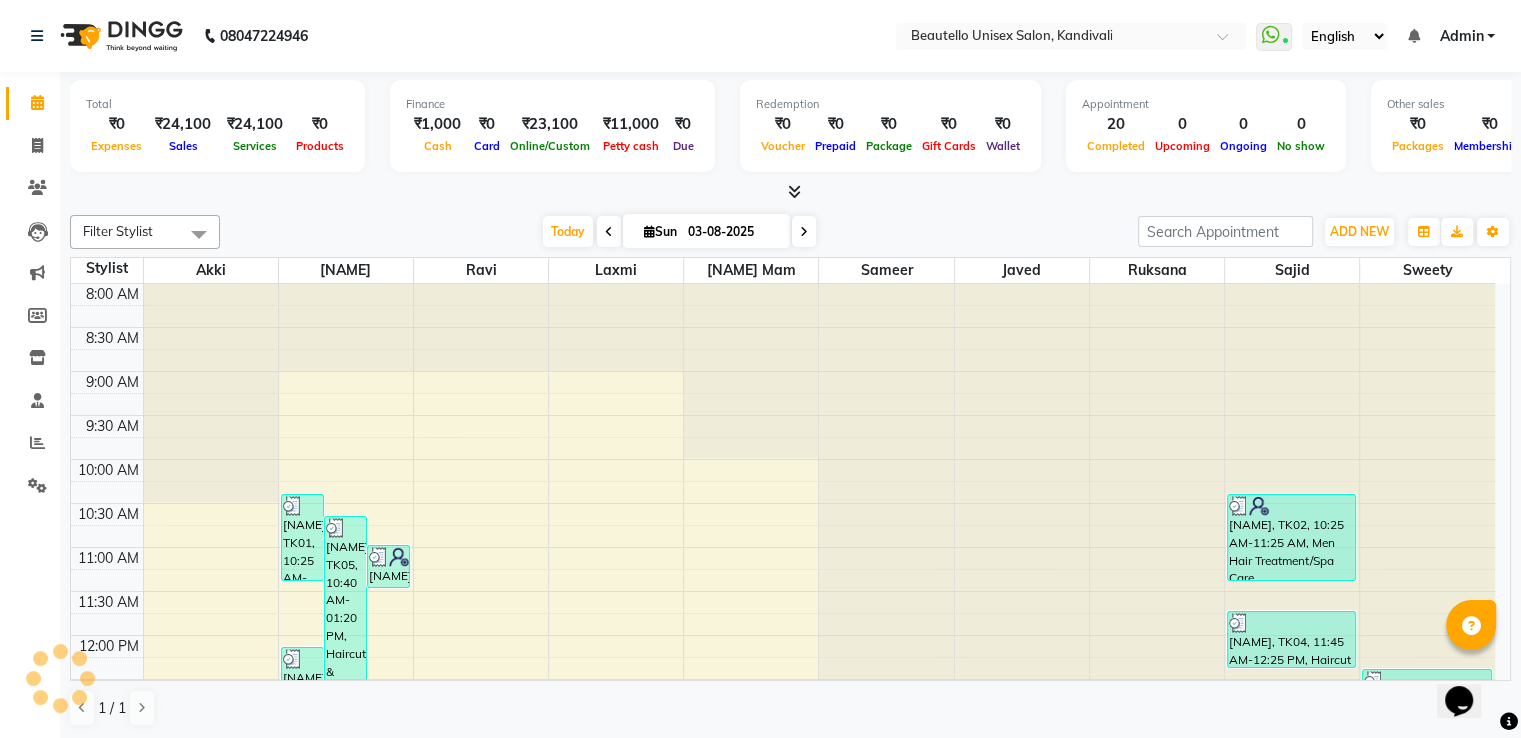scroll, scrollTop: 0, scrollLeft: 0, axis: both 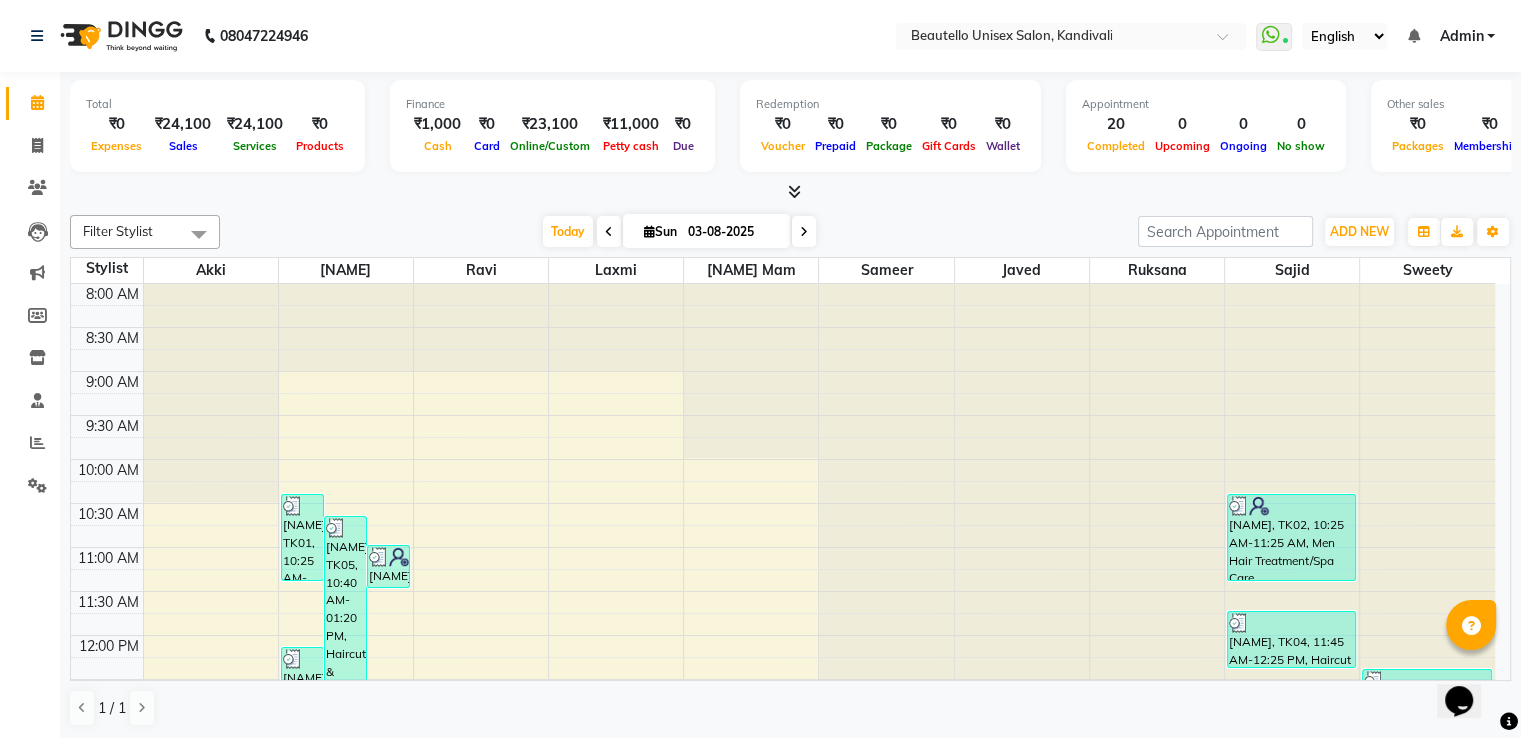 click at bounding box center [794, 191] 